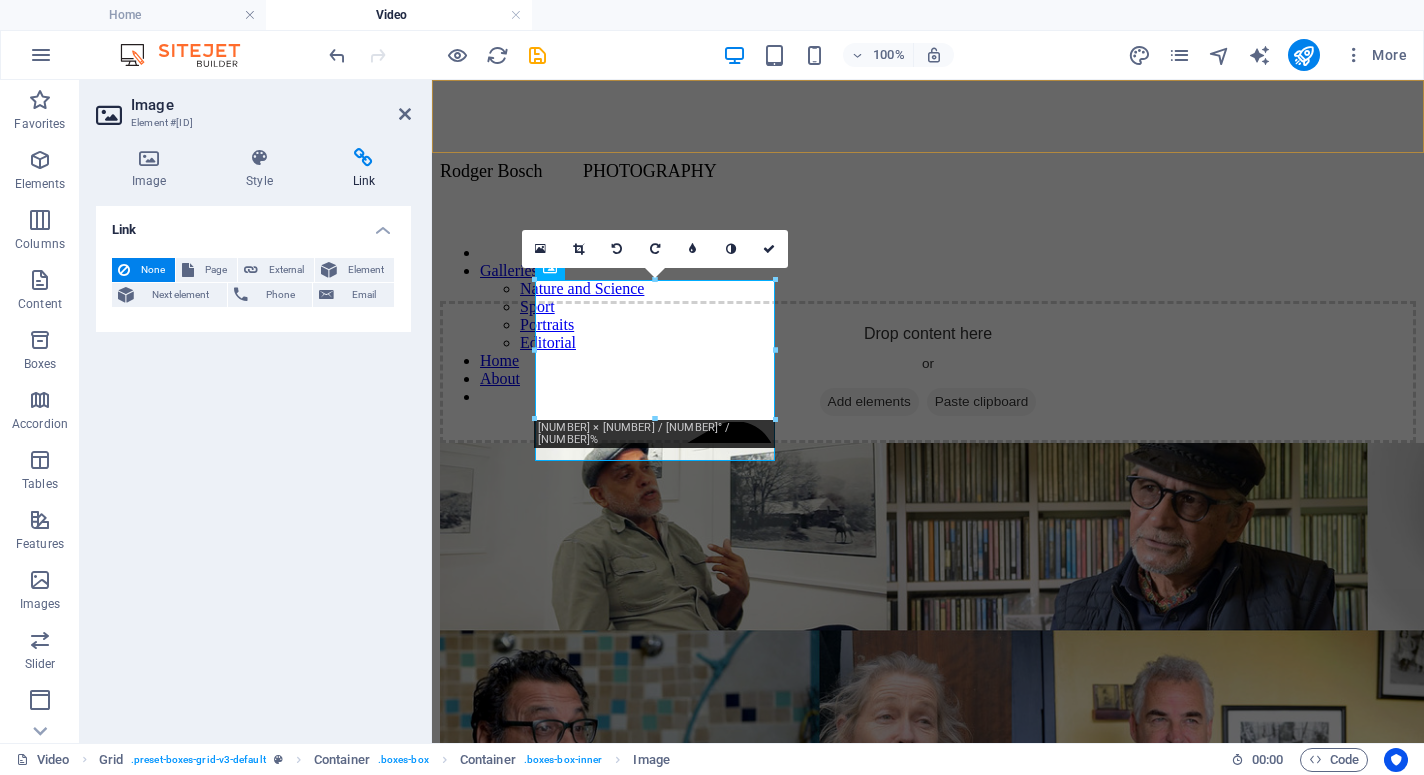 scroll, scrollTop: 175, scrollLeft: 0, axis: vertical 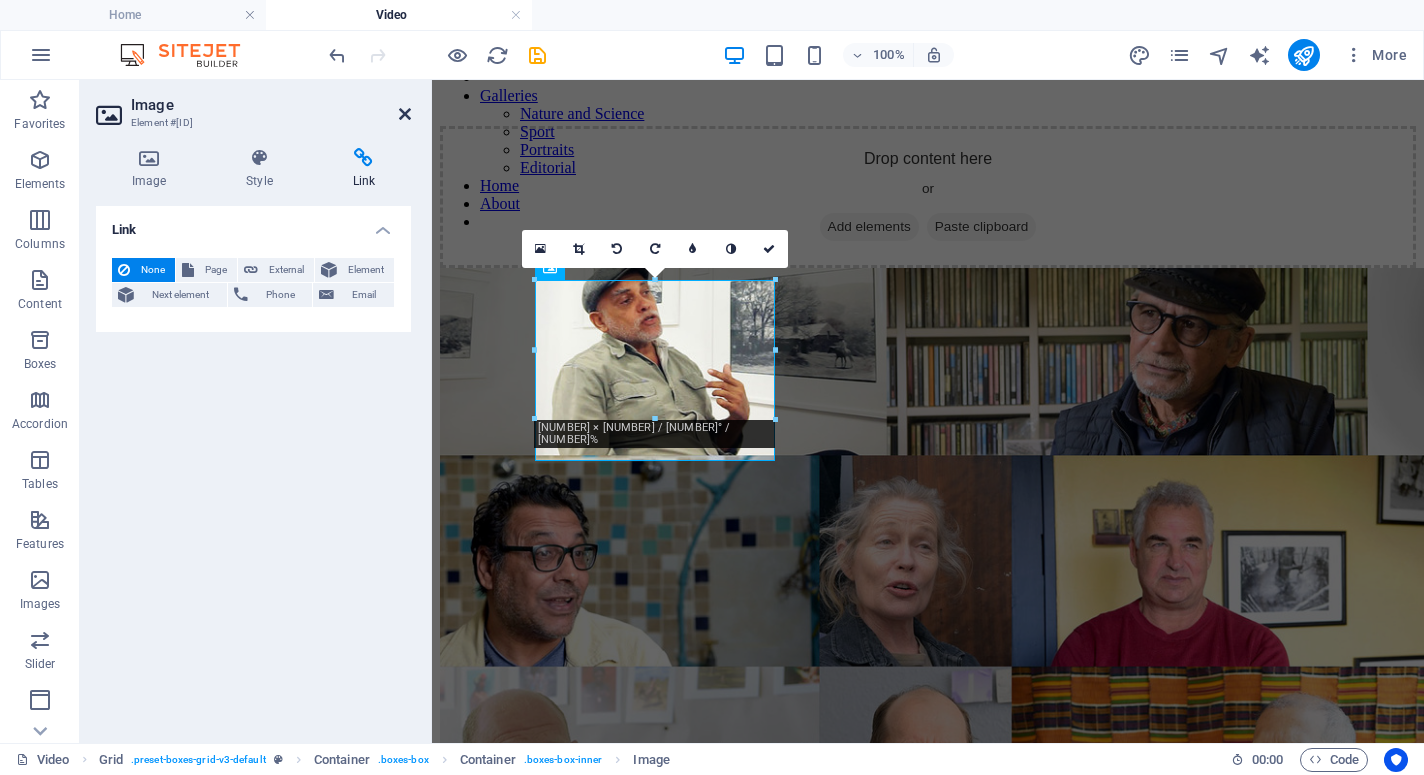 click at bounding box center [405, 114] 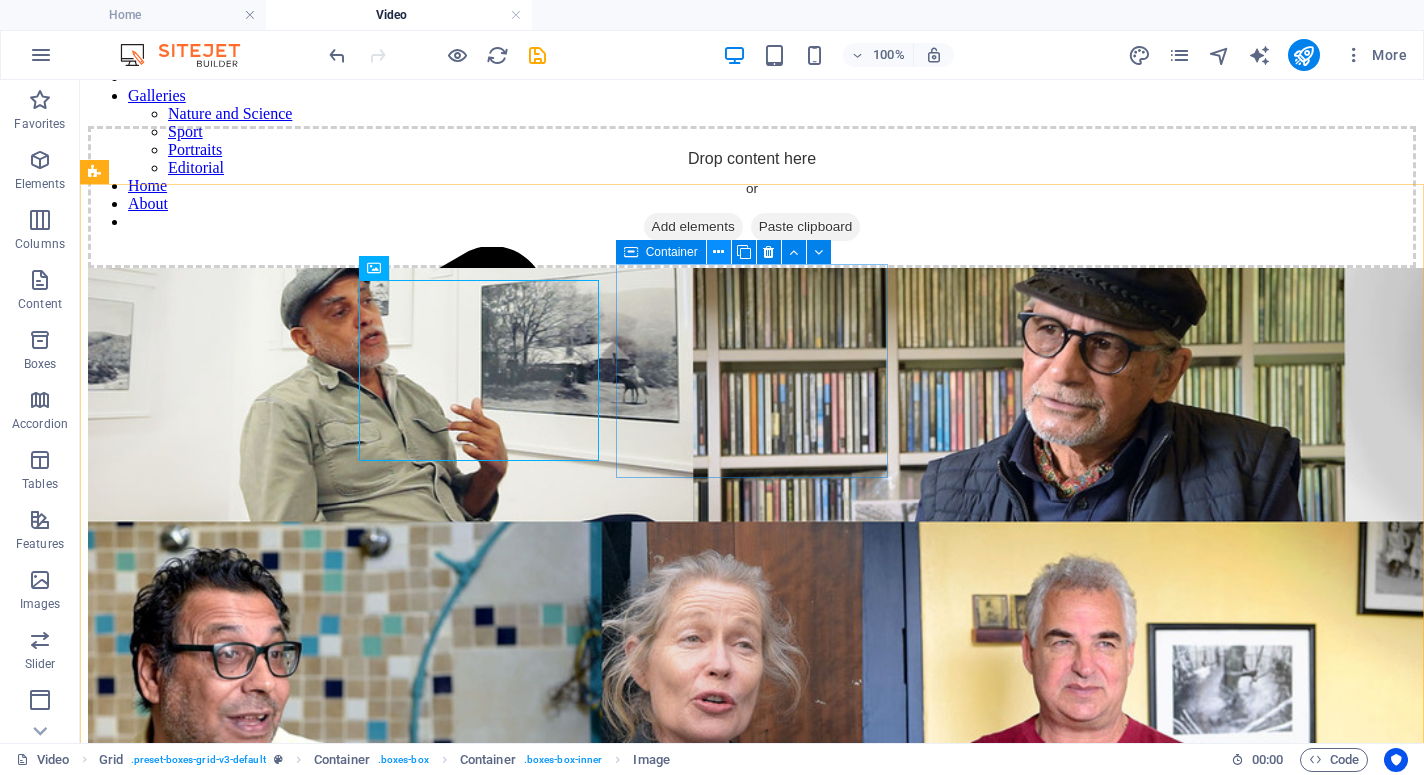 click at bounding box center (718, 252) 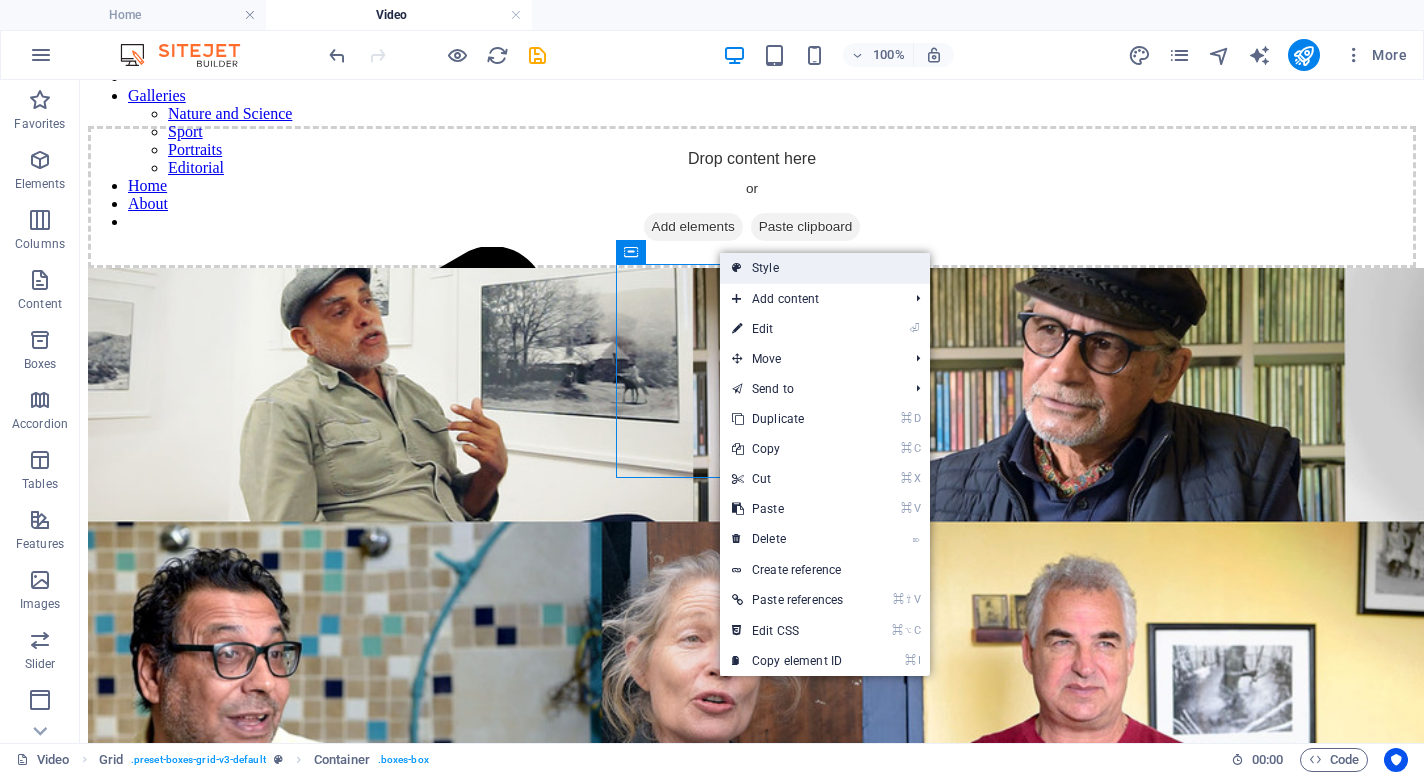 click on "Style" at bounding box center [825, 268] 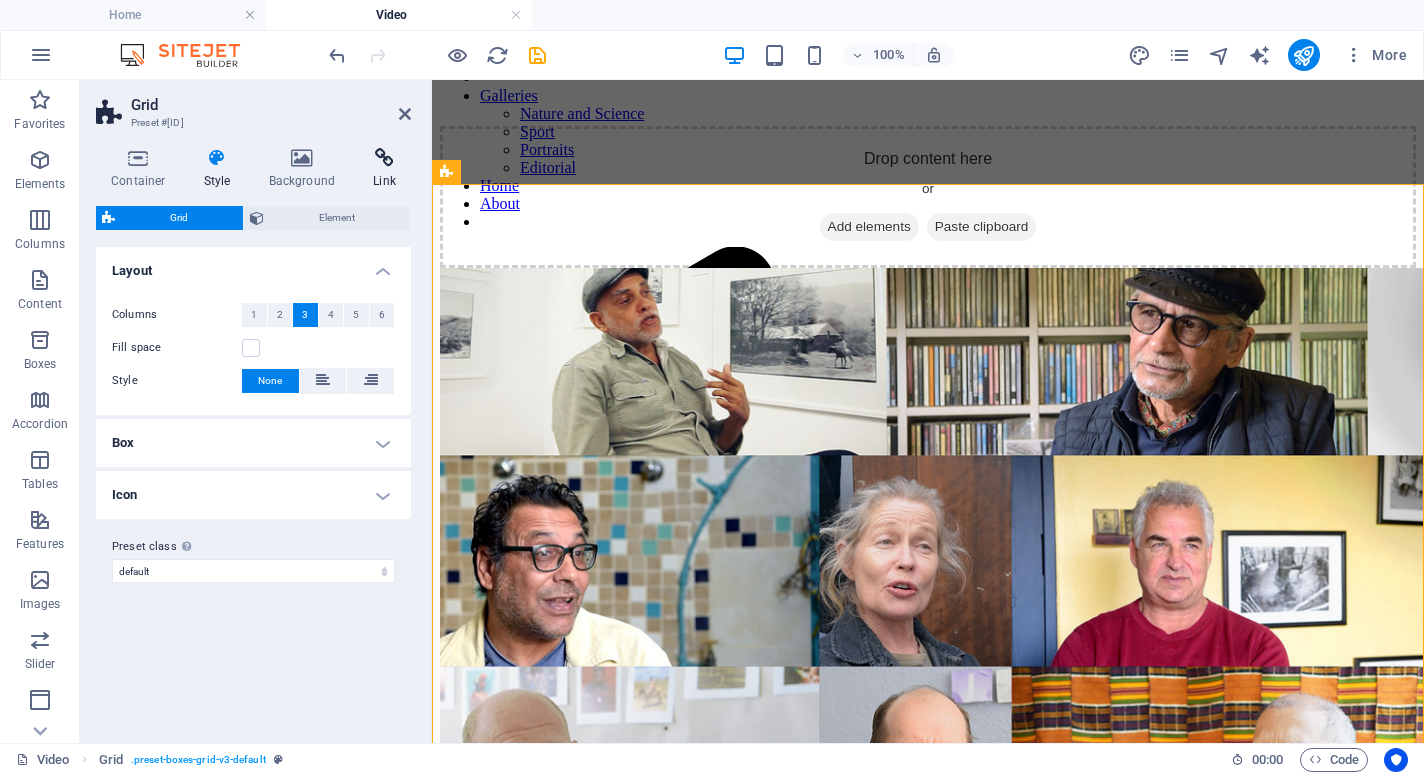 click at bounding box center [384, 158] 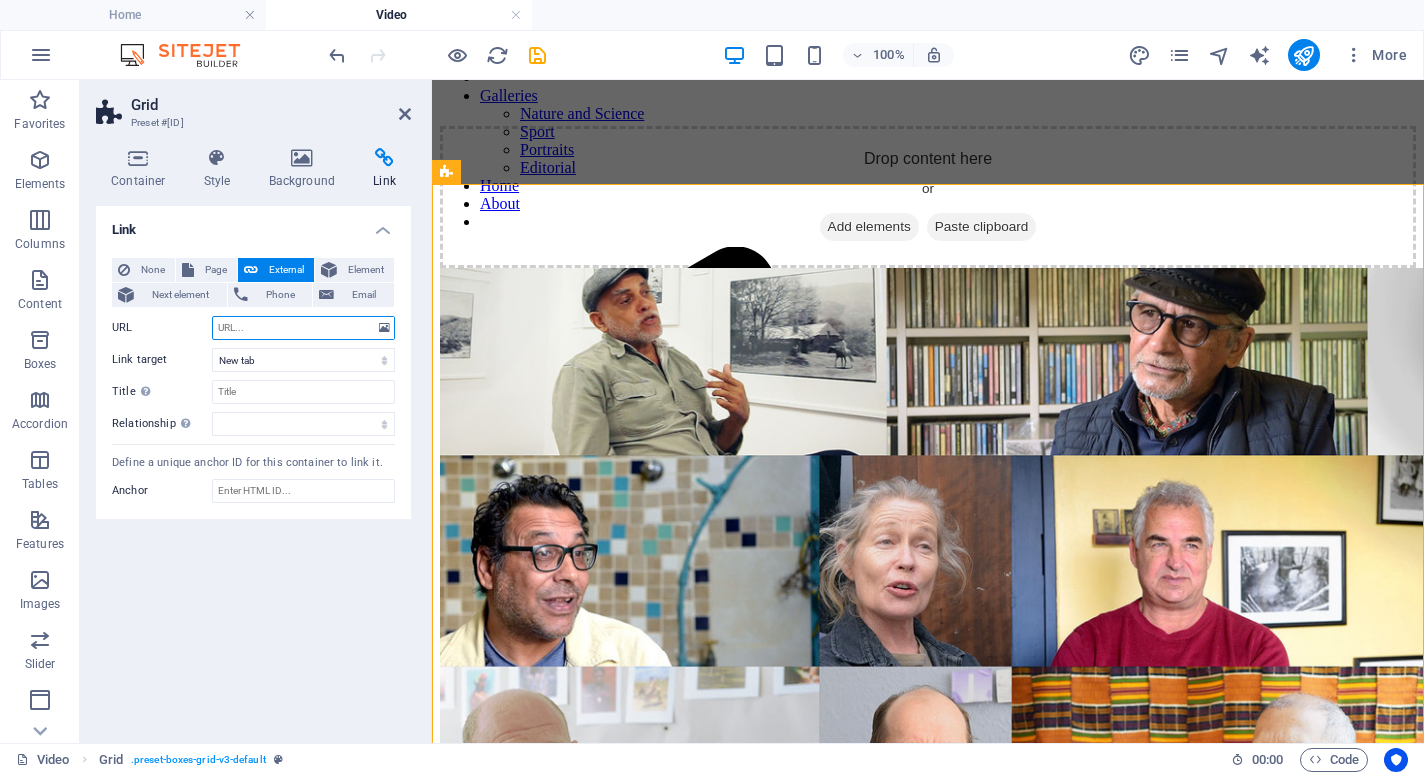 click on "URL" at bounding box center (303, 328) 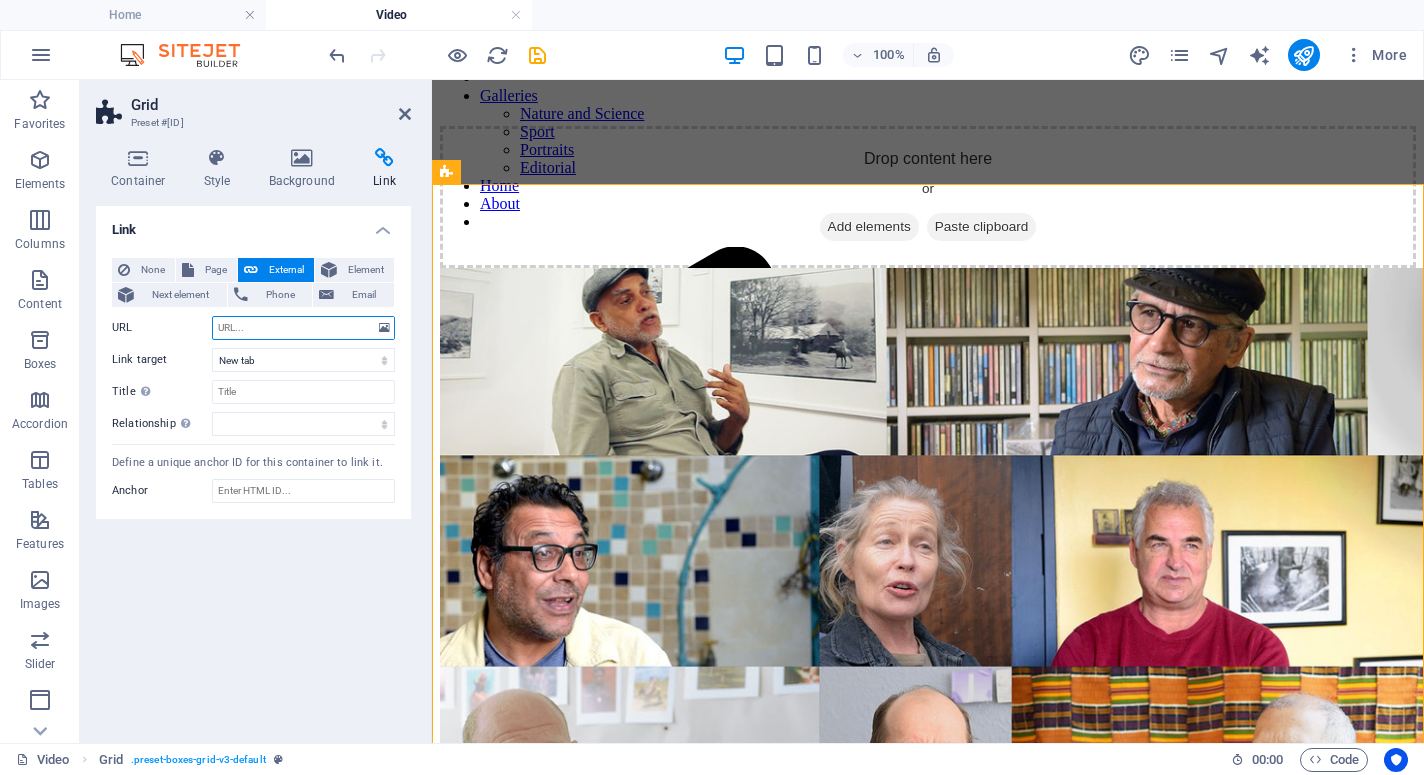 paste on "https://youtu.be/[ID]" 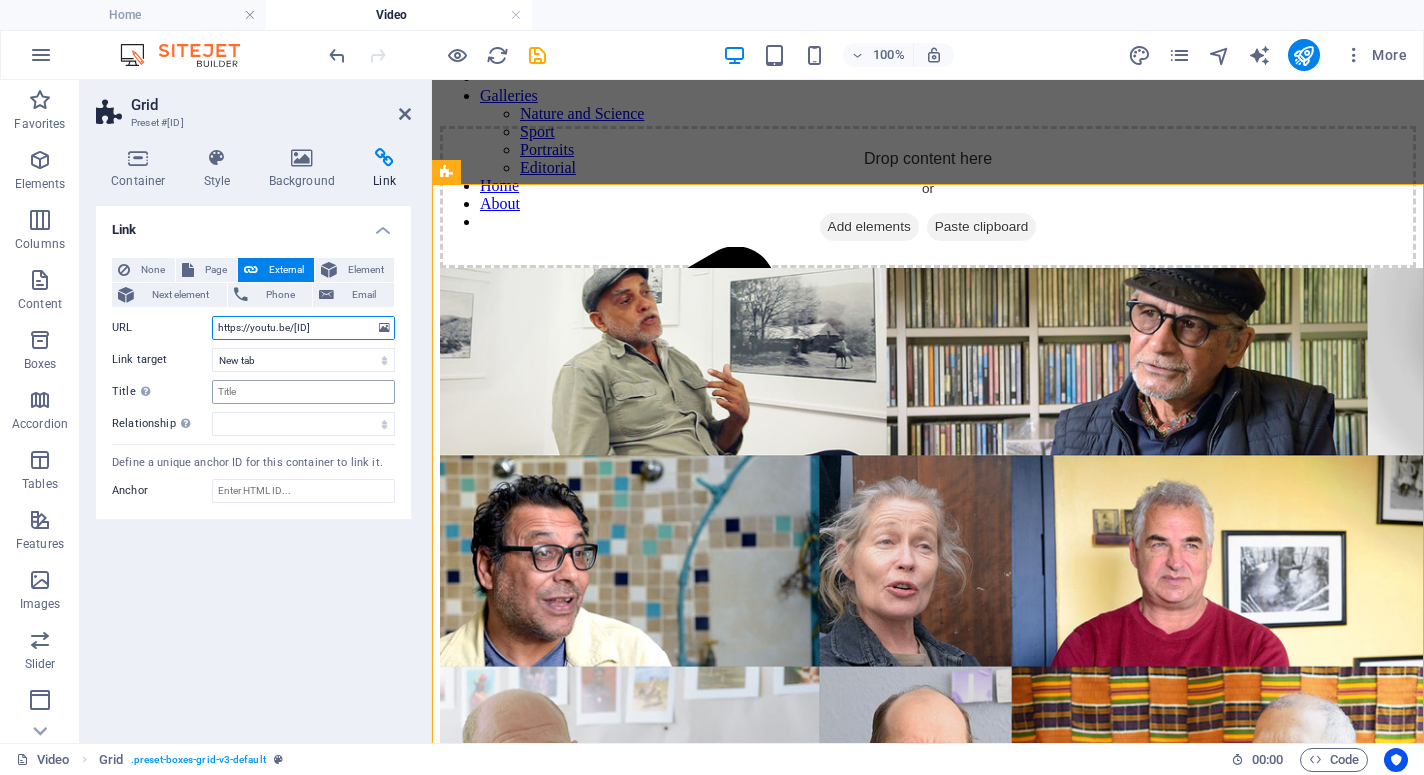 type on "https://youtu.be/[ID]" 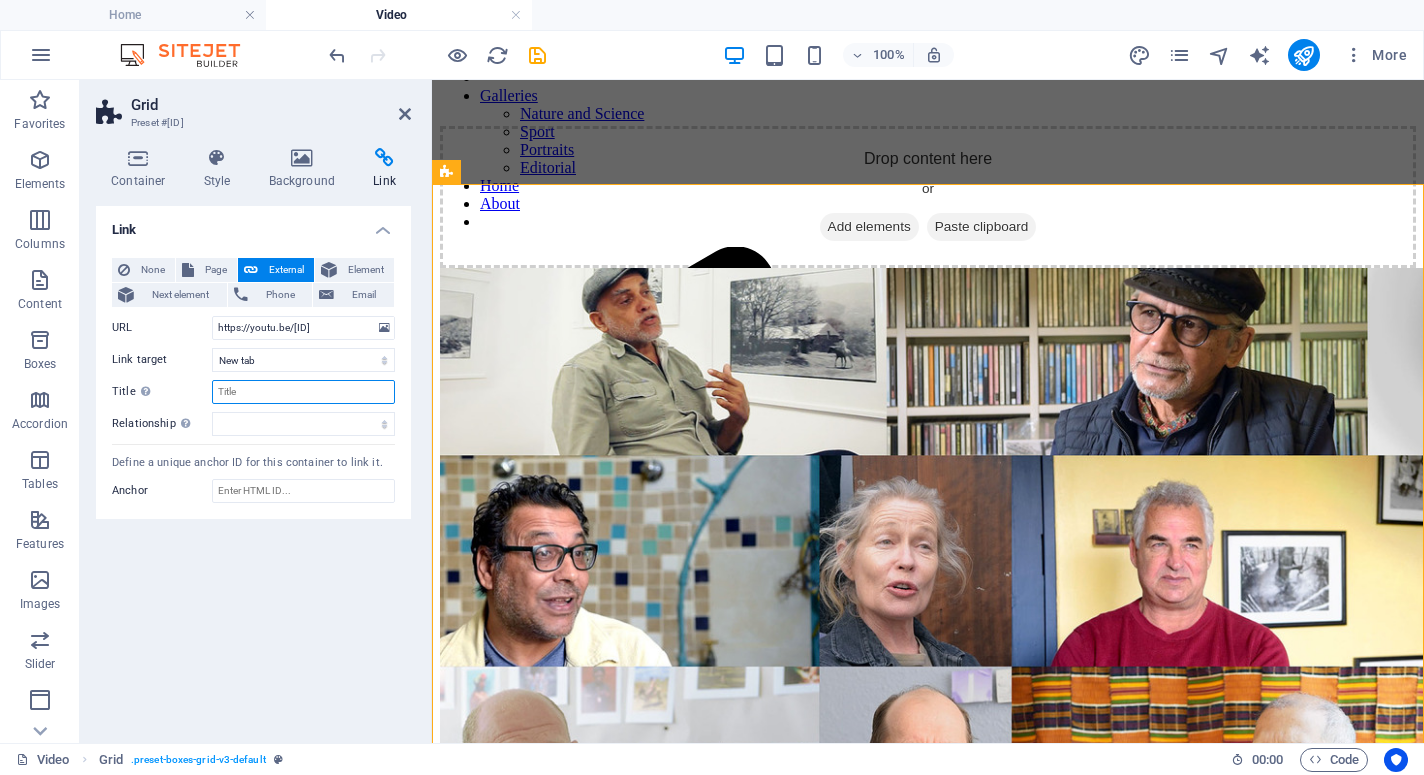 click on "Title Additional link description, should not be the same as the link text. The title is most often shown as a tooltip text when the mouse moves over the element. Leave empty if uncertain." at bounding box center [303, 392] 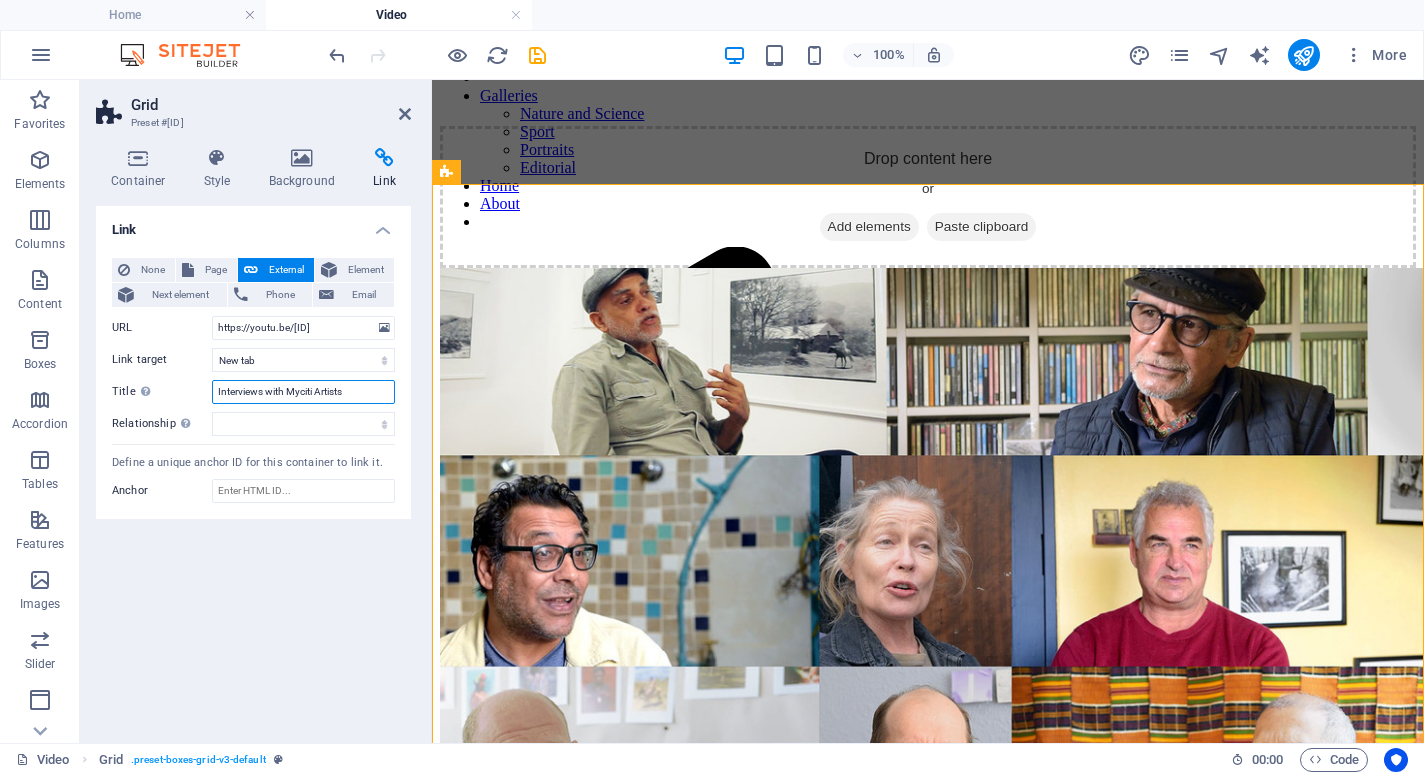 type on "Interviews with Myciti Artists" 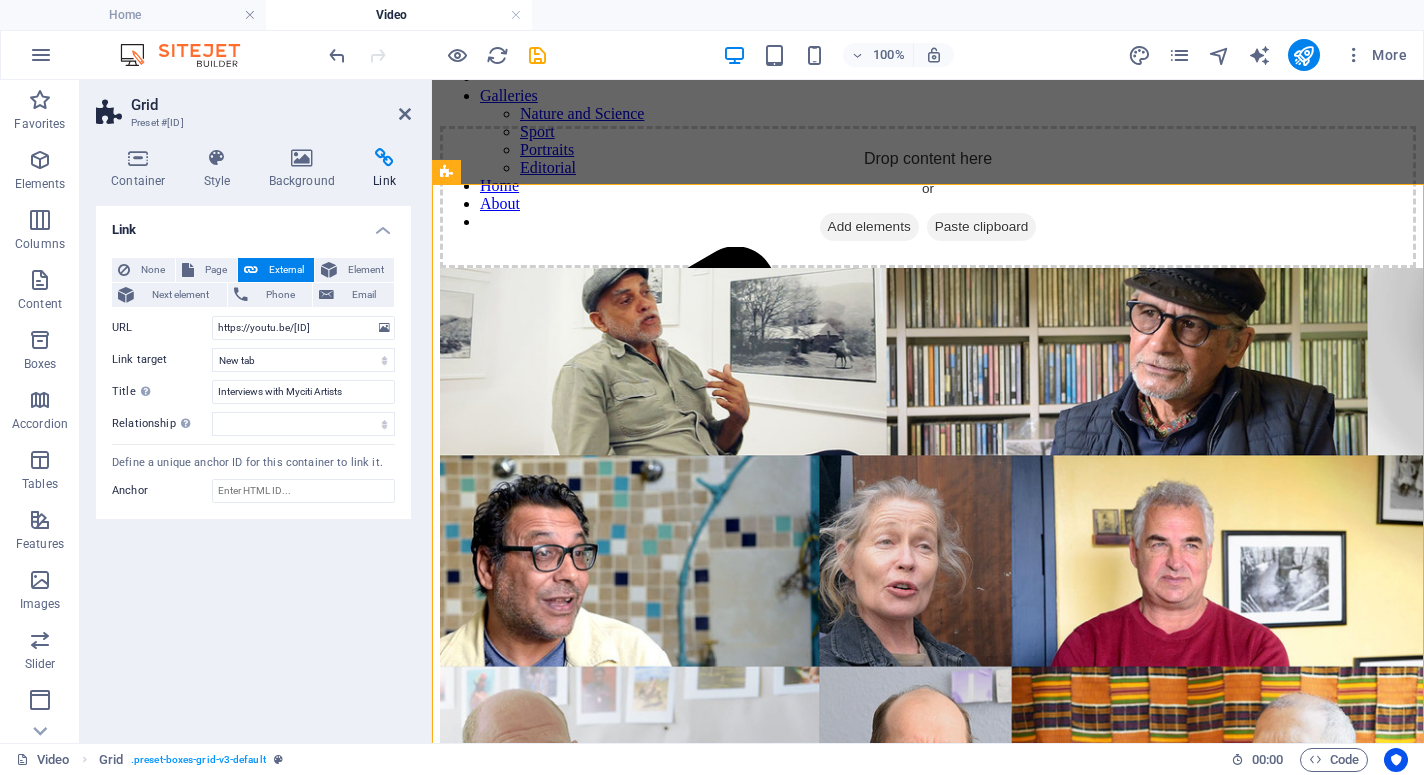 click on "Link None Page External Element Next element Phone Email Page Home 3 Home Video Sport nature&amp;science Editorial Home 1 Portraits Home (Copy) HomeDuplicate Galleries Legal Notice Privacy Info/Contact Information about Element
URL https://youtu.be/[ID] Phone Email Link target New tab Same tab Overlay Title Additional link description, should not be the same as the link text. The title is most often shown as a tooltip text when the mouse moves over the element. Leave empty if uncertain. Interviews with Myciti Artists Relationship Sets the  relationship of this link to the link target . For example, the value "nofollow" instructs search engines not to follow the link. Can be left empty. alternate author bookmark external help license next nofollow noreferrer noopener prev search tag Define a unique anchor ID for this container to link it. Anchor" at bounding box center (253, 466) 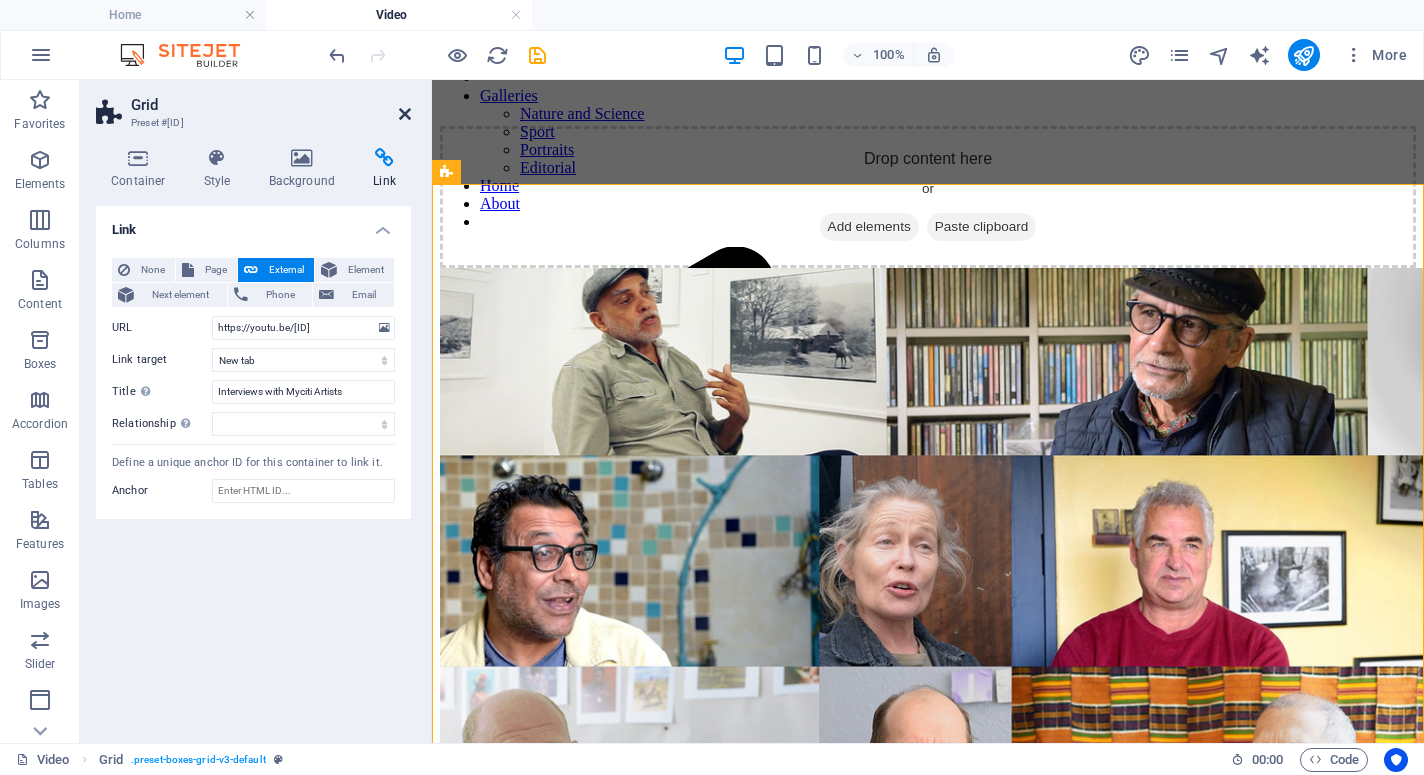 click at bounding box center [405, 114] 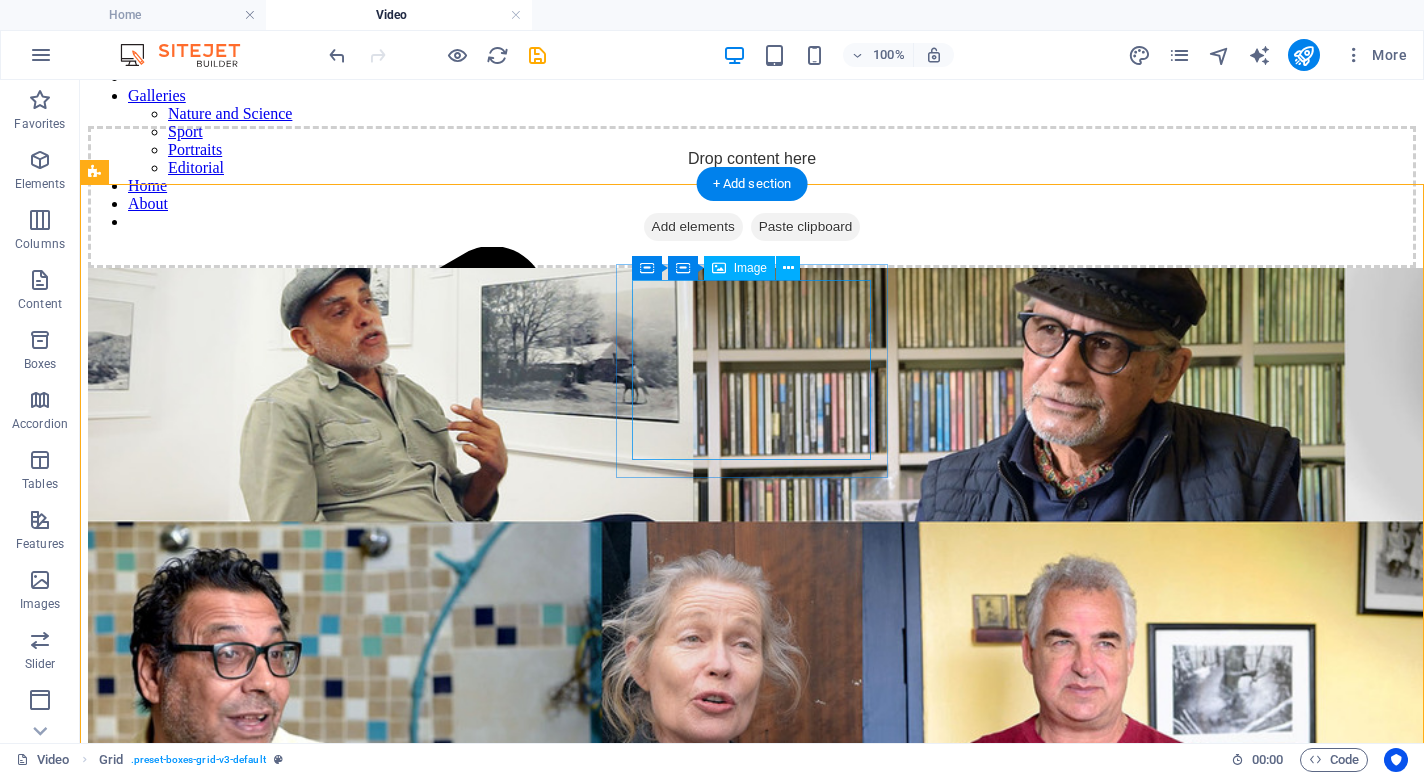 click on "Interviews with MyCiti artists. 2016/[YEAR]" at bounding box center [752, 1412] 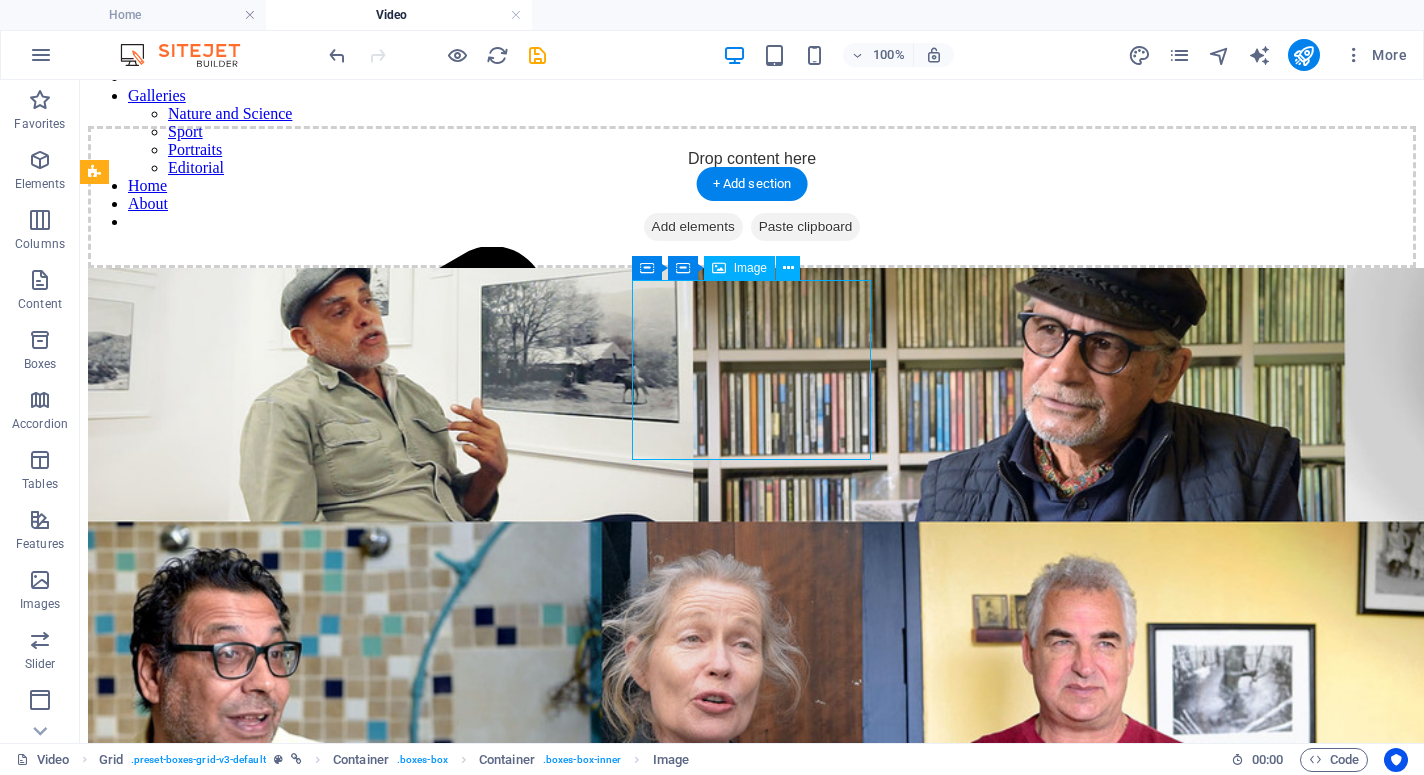 click on "Interviews with MyCiti artists. 2016/[YEAR]" at bounding box center (752, 1412) 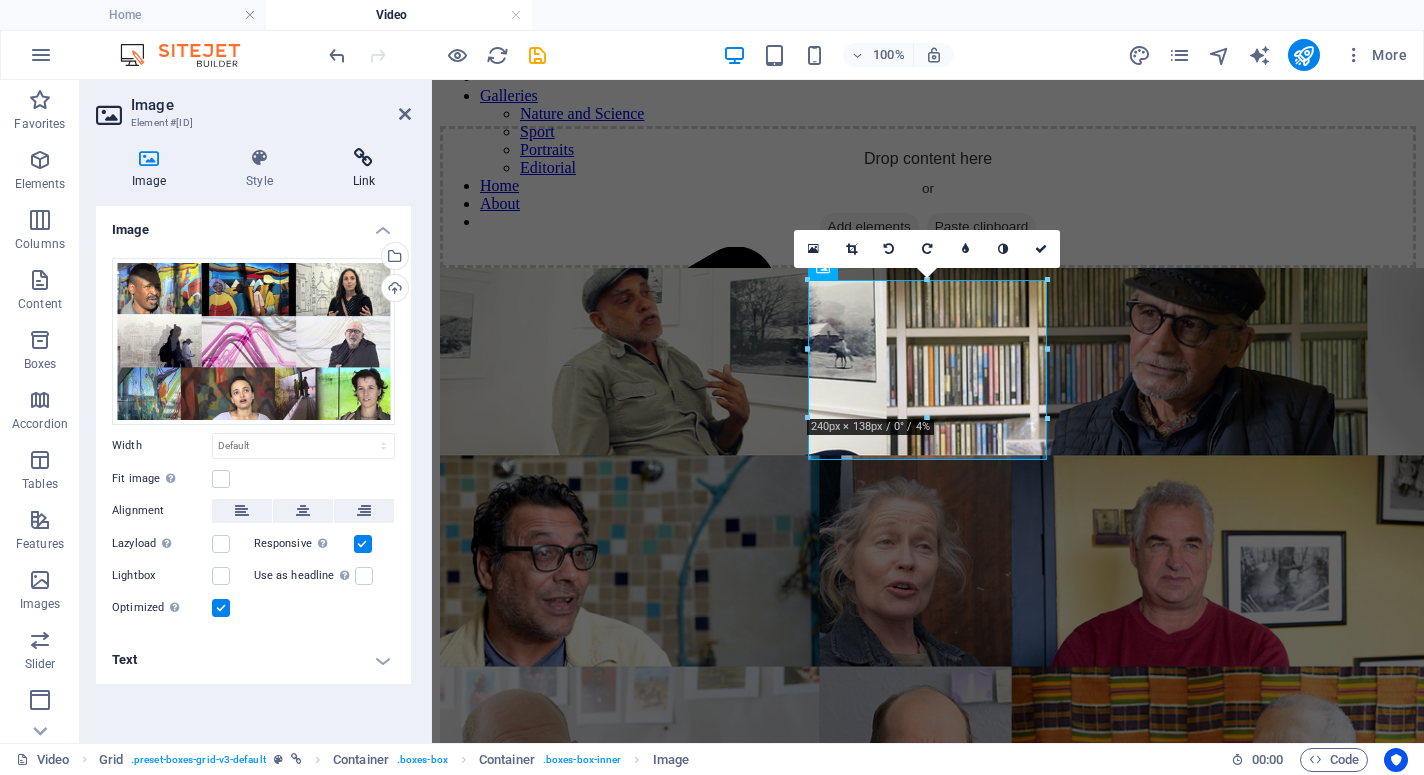 click at bounding box center (364, 158) 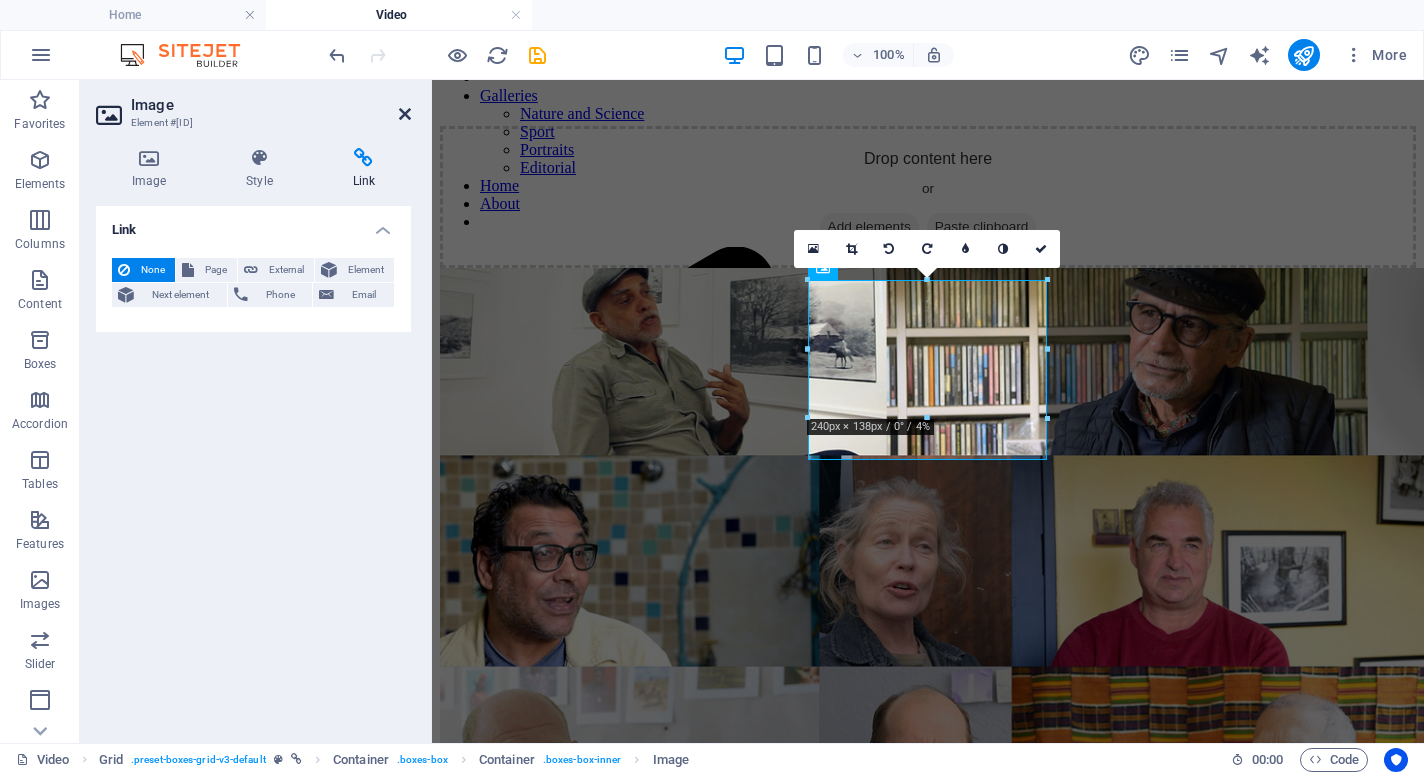 click at bounding box center (405, 114) 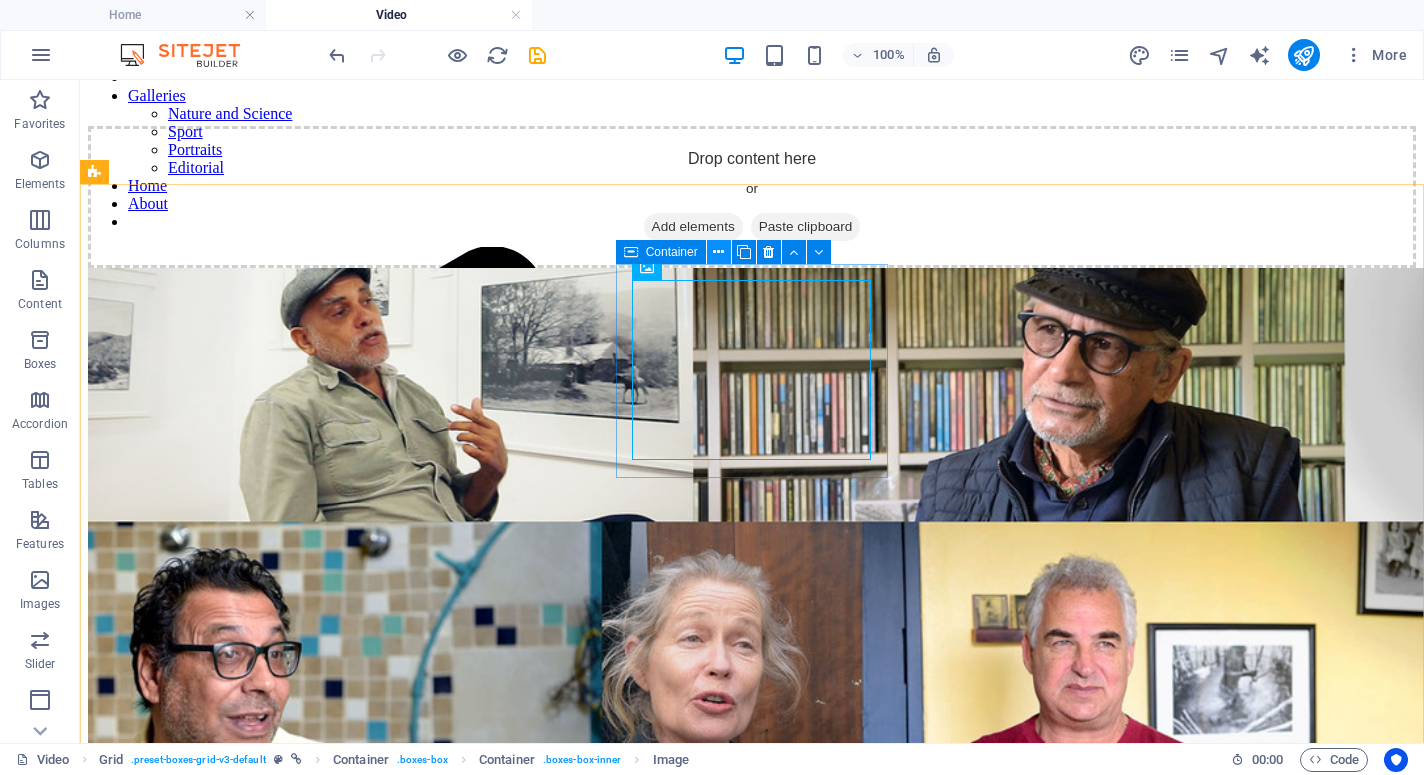 click at bounding box center [718, 252] 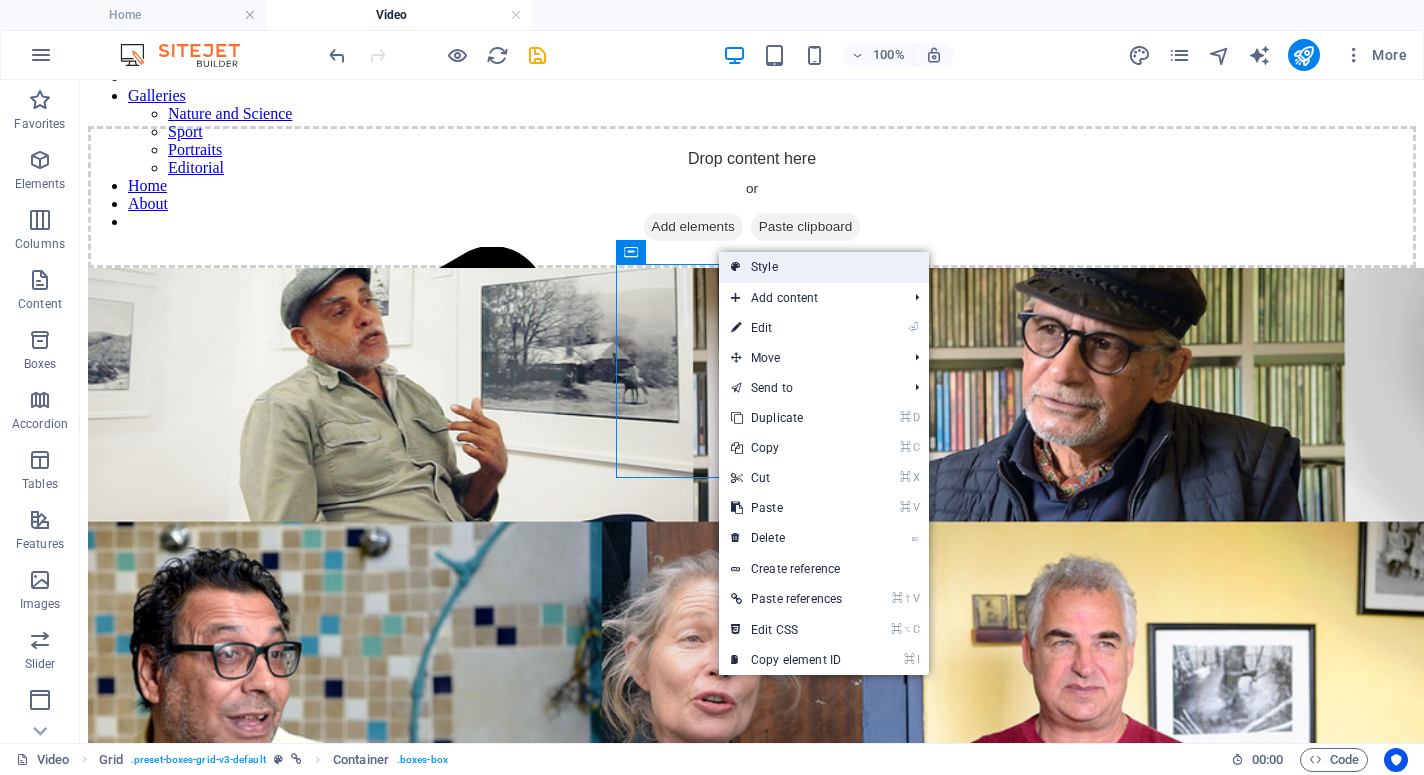 click on "Style" at bounding box center [824, 267] 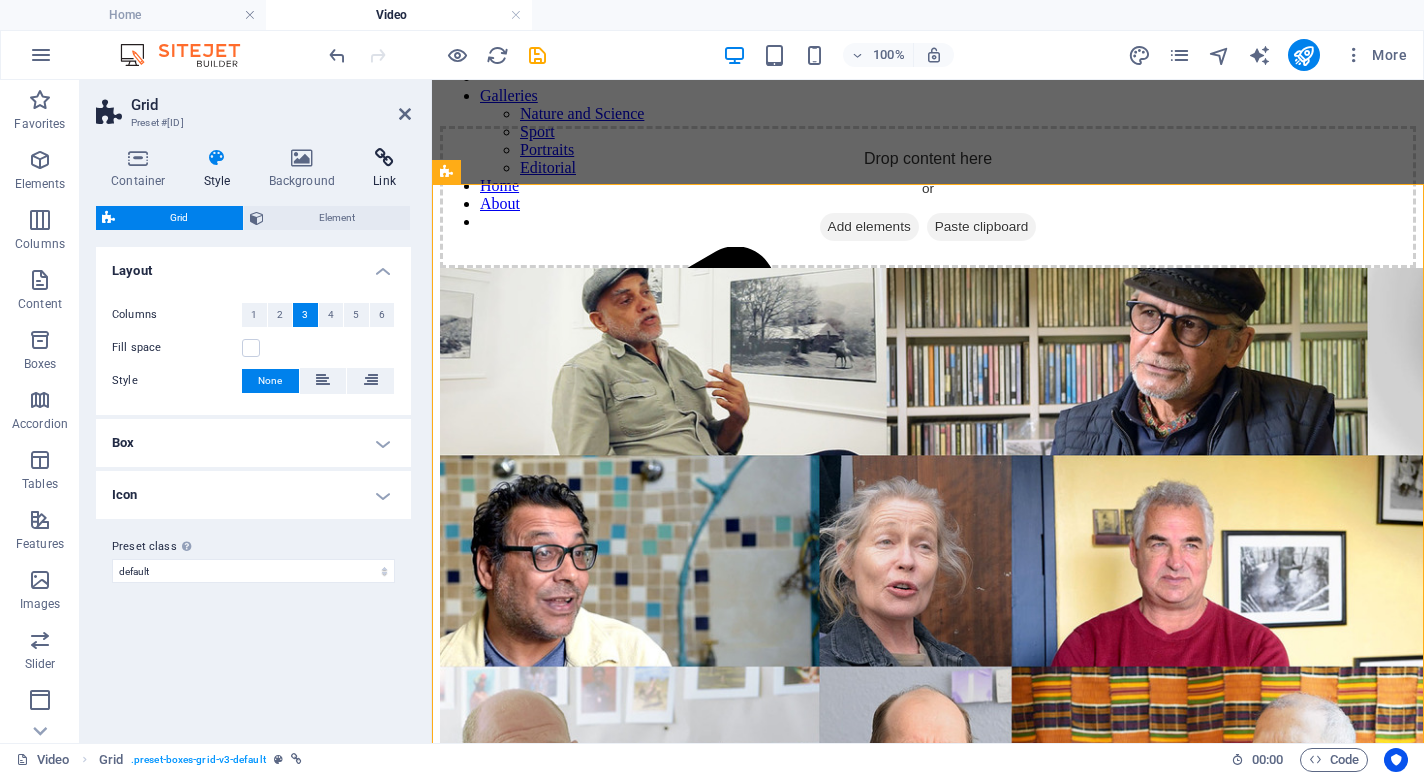 click at bounding box center [384, 158] 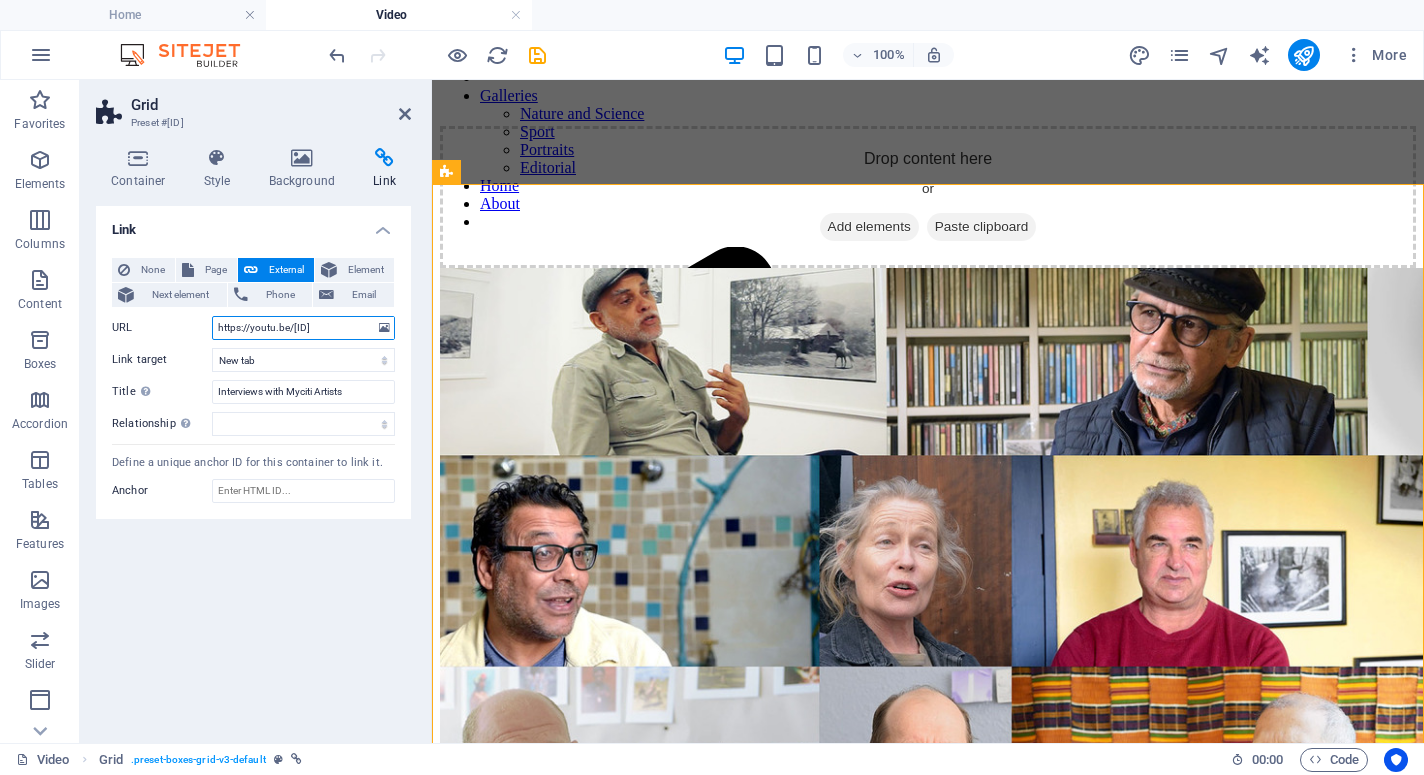 click on "https://youtu.be/[ID]" at bounding box center (303, 328) 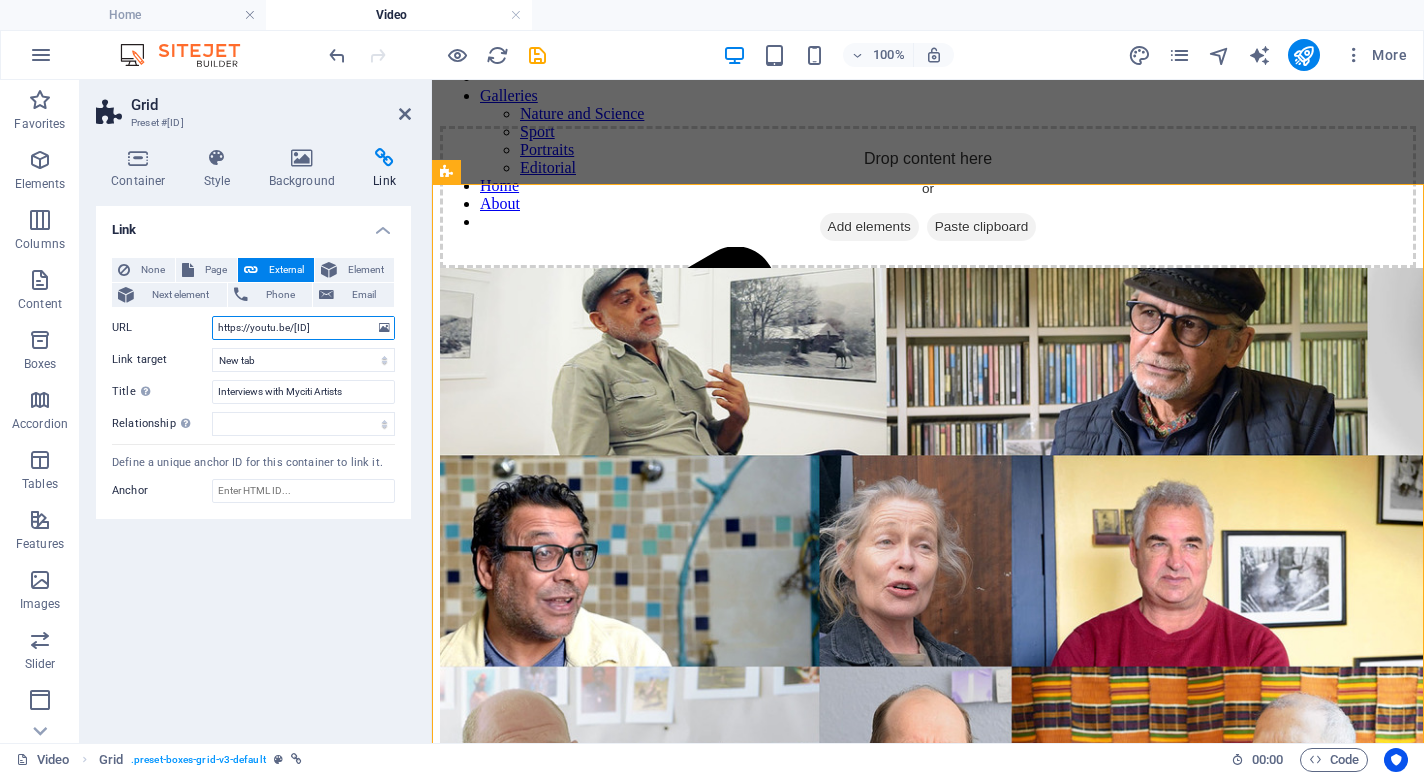 drag, startPoint x: 368, startPoint y: 326, endPoint x: 133, endPoint y: 246, distance: 248.24384 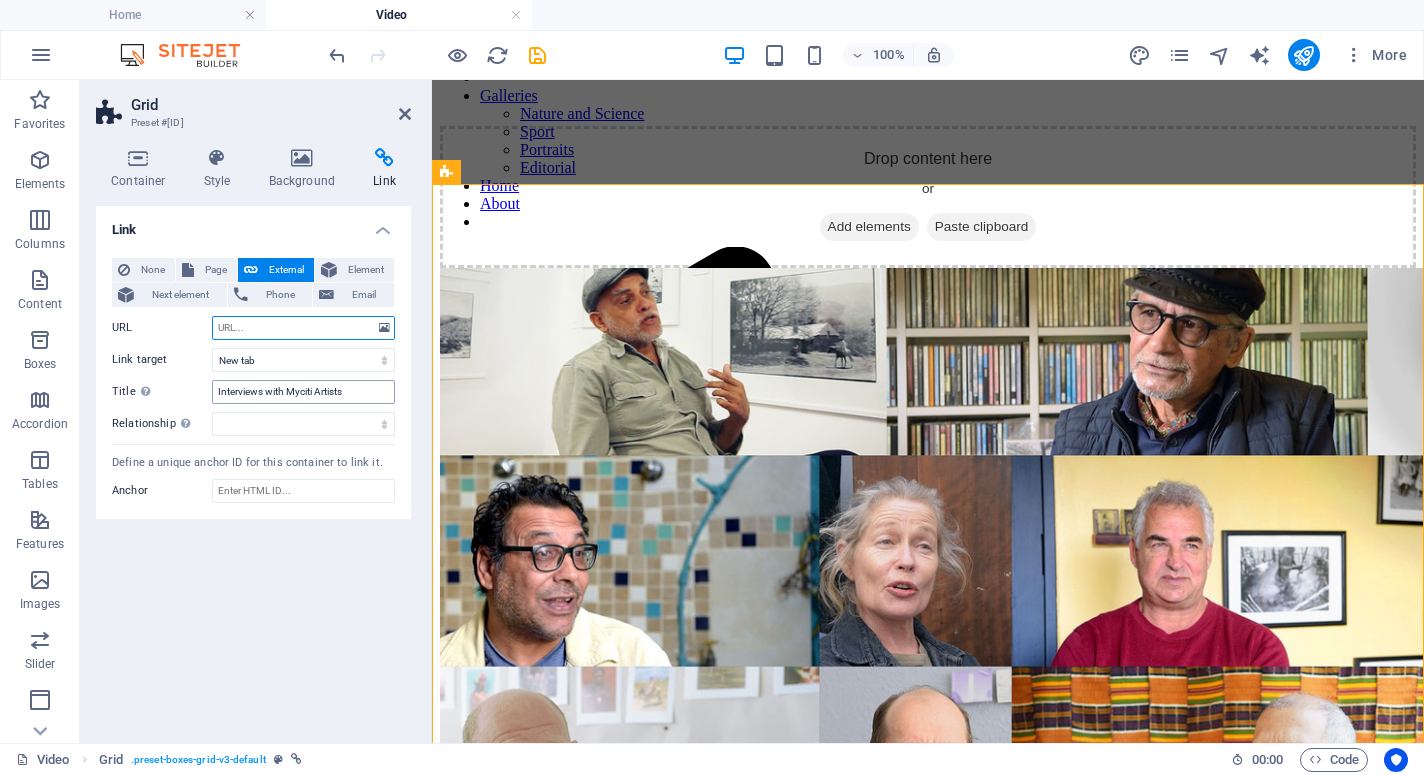 type 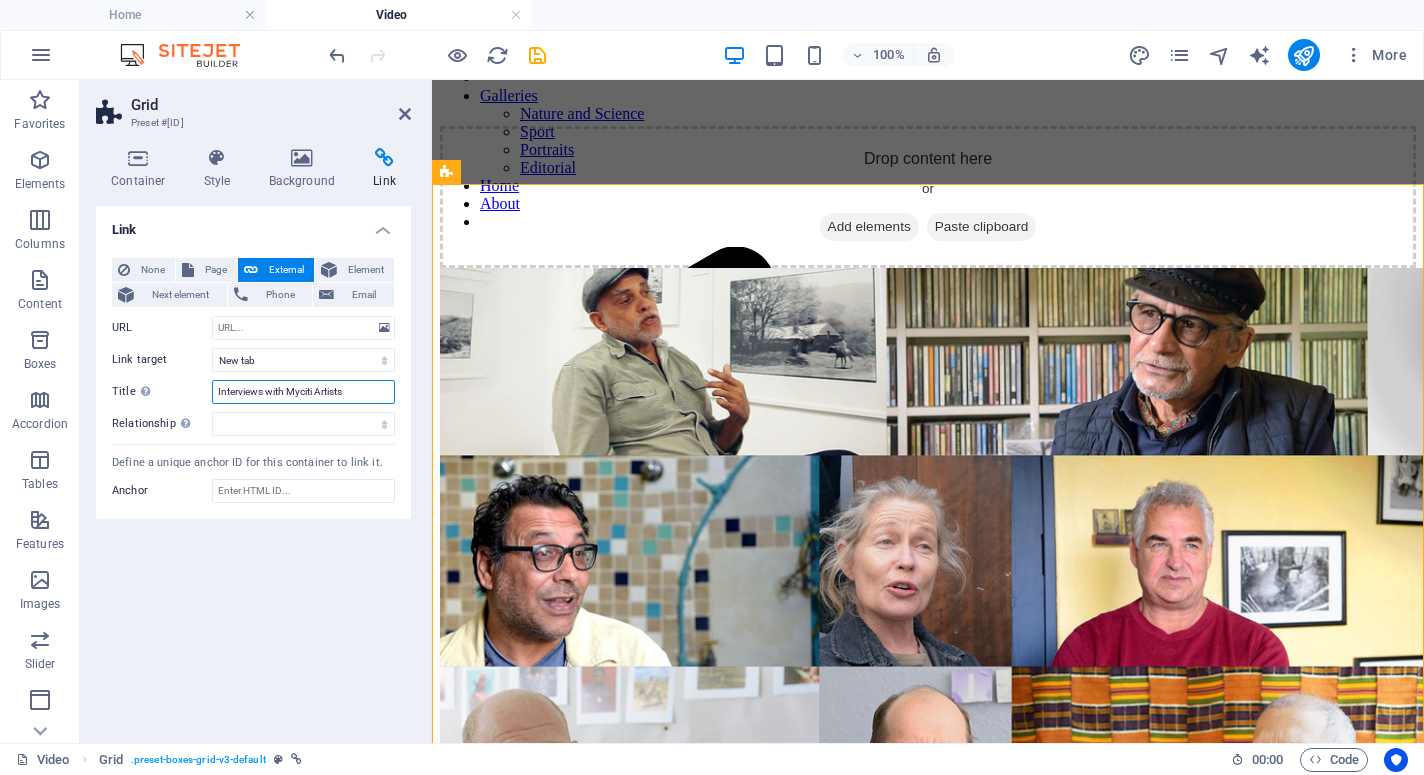 drag, startPoint x: 363, startPoint y: 396, endPoint x: 57, endPoint y: 298, distance: 321.3098 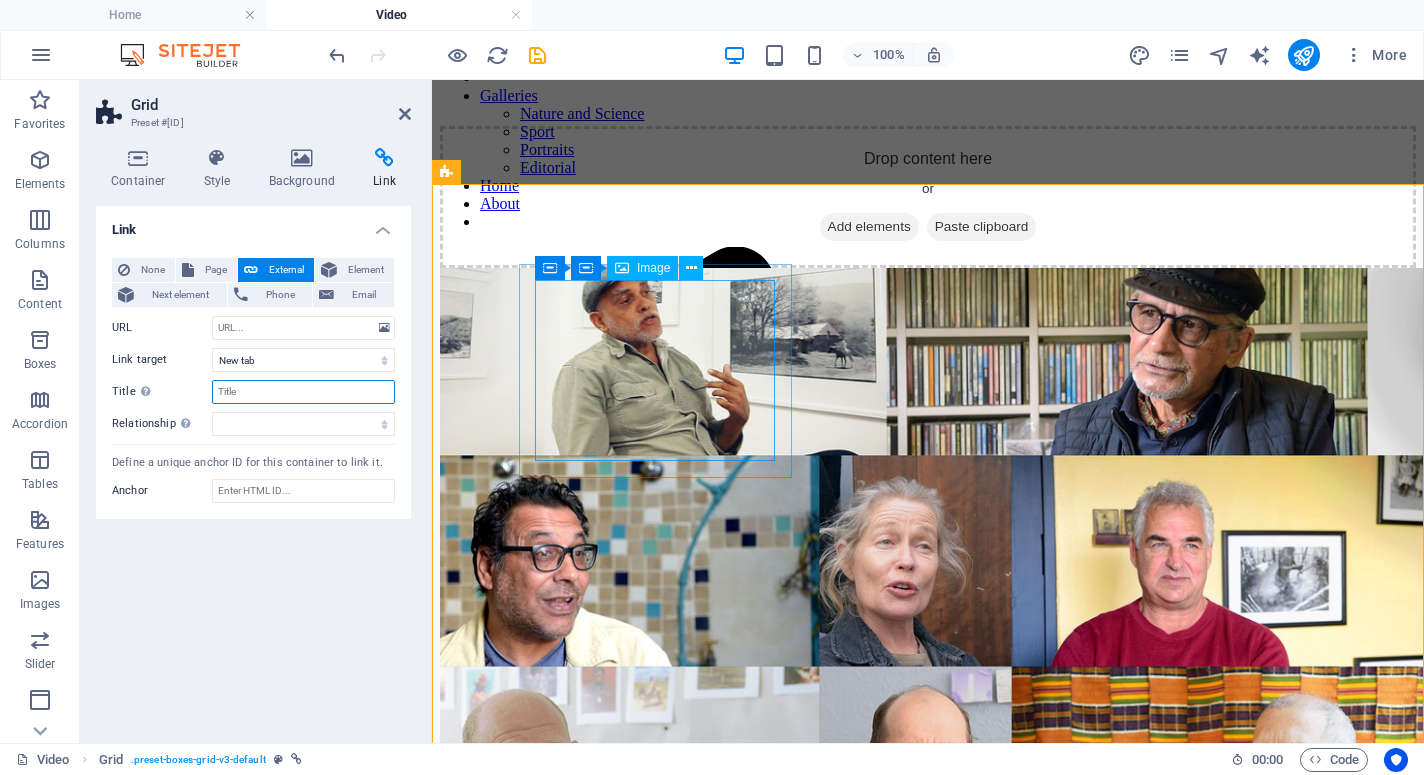 type 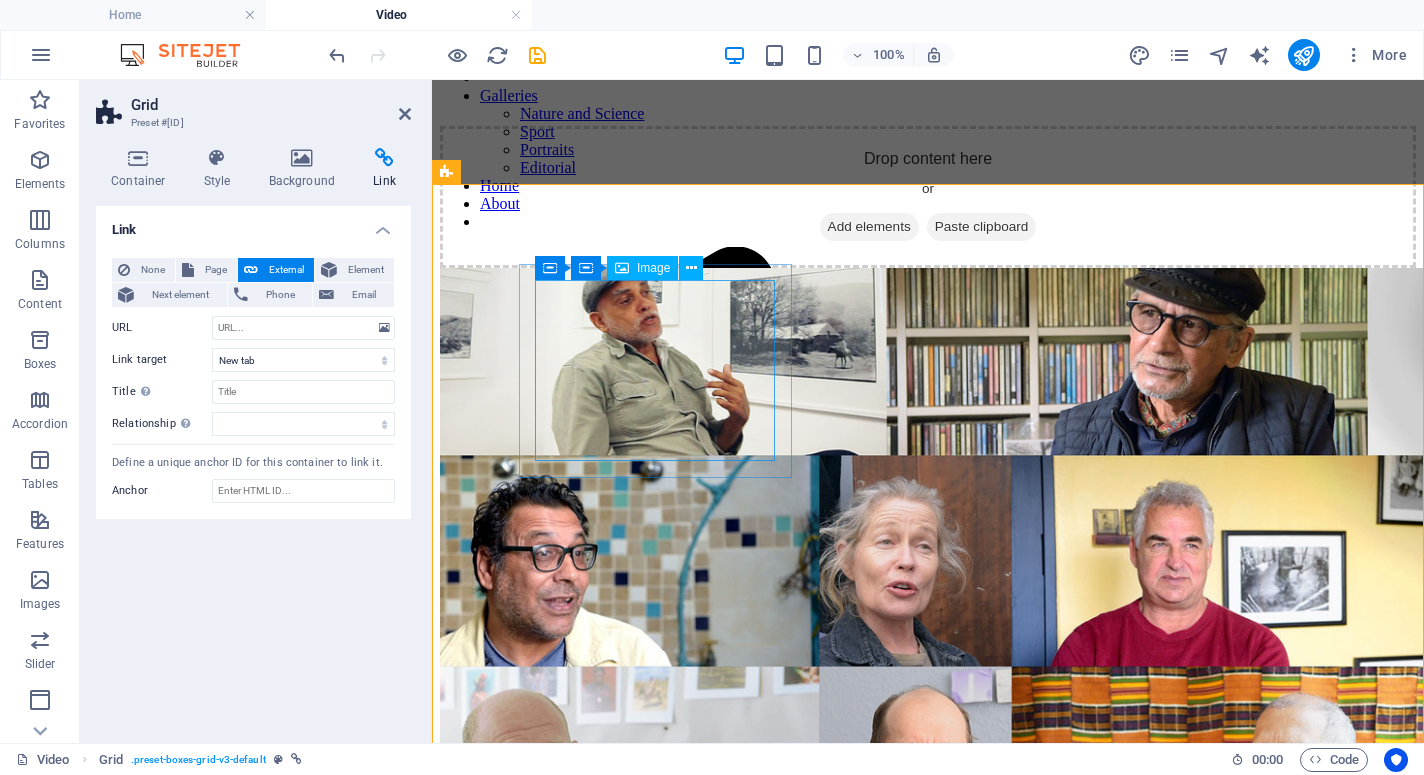 click on "Interviews with photographers. [YEAR]/[YEAR]" at bounding box center [928, 574] 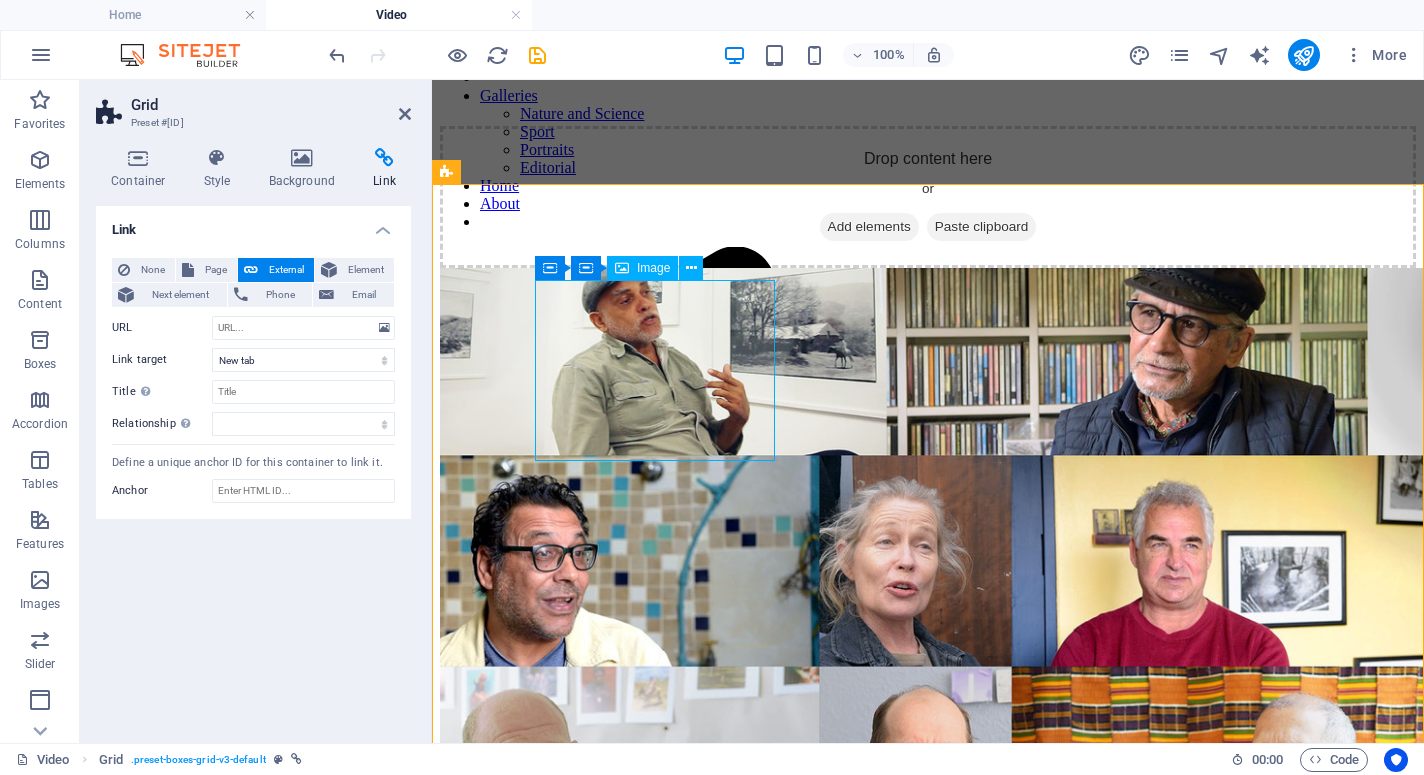 click on "Interviews with photographers. [YEAR]/[YEAR]" at bounding box center (928, 574) 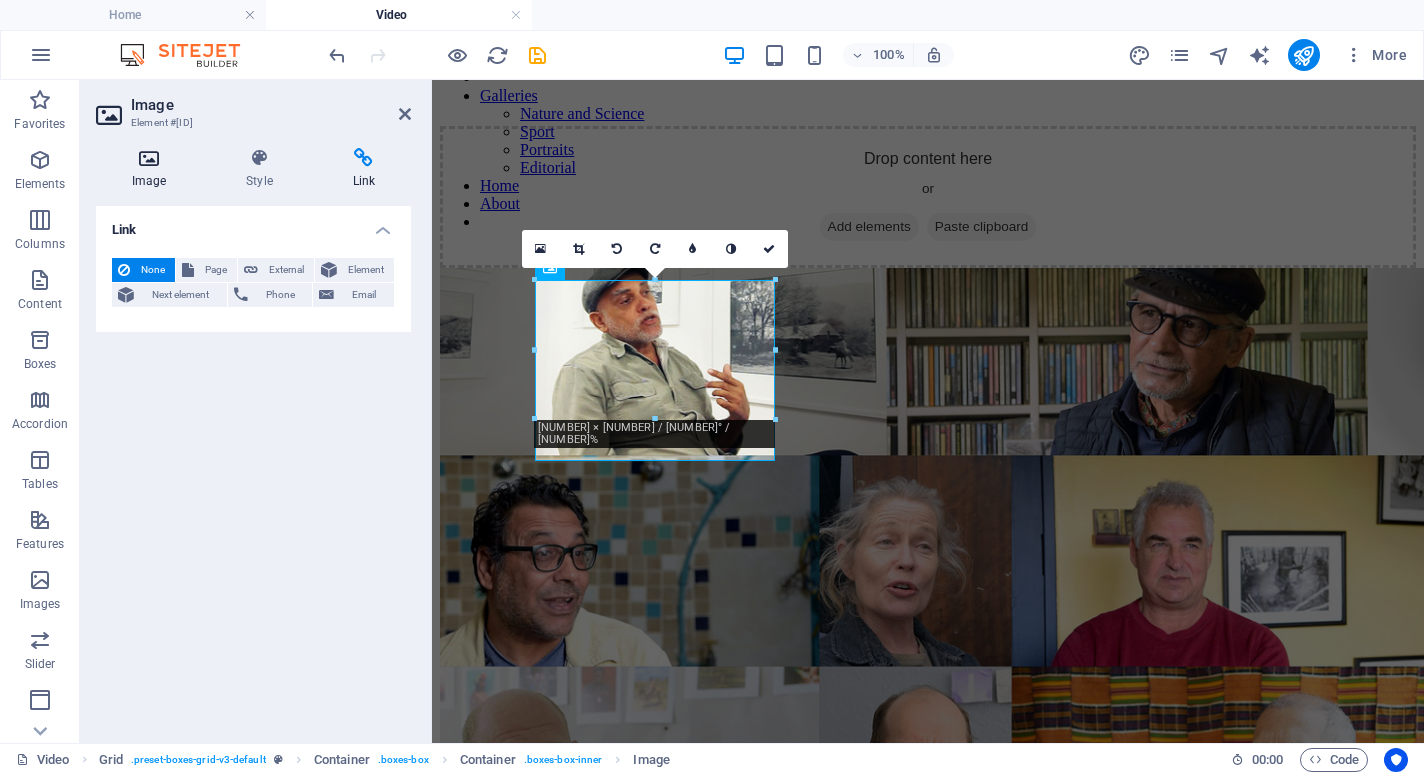 click at bounding box center [149, 158] 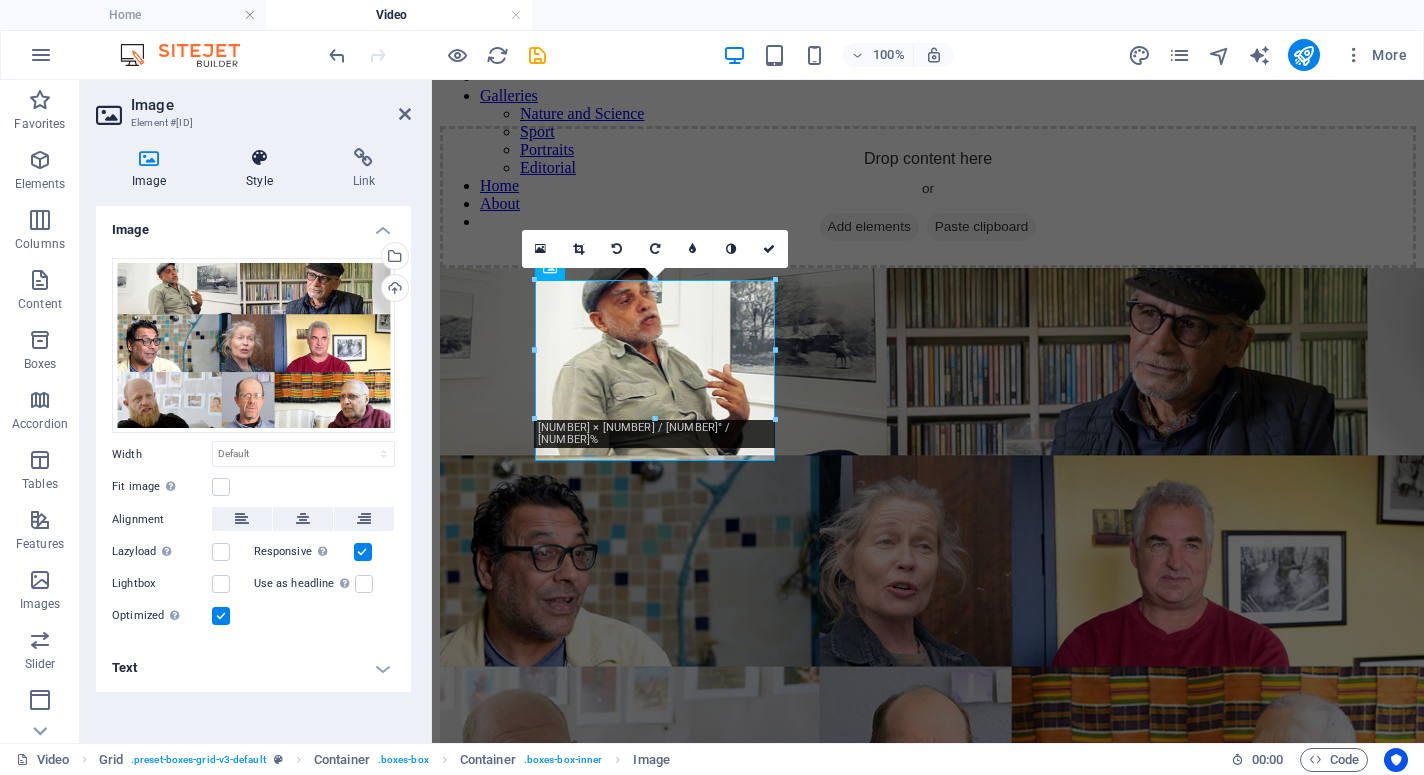 click at bounding box center (259, 158) 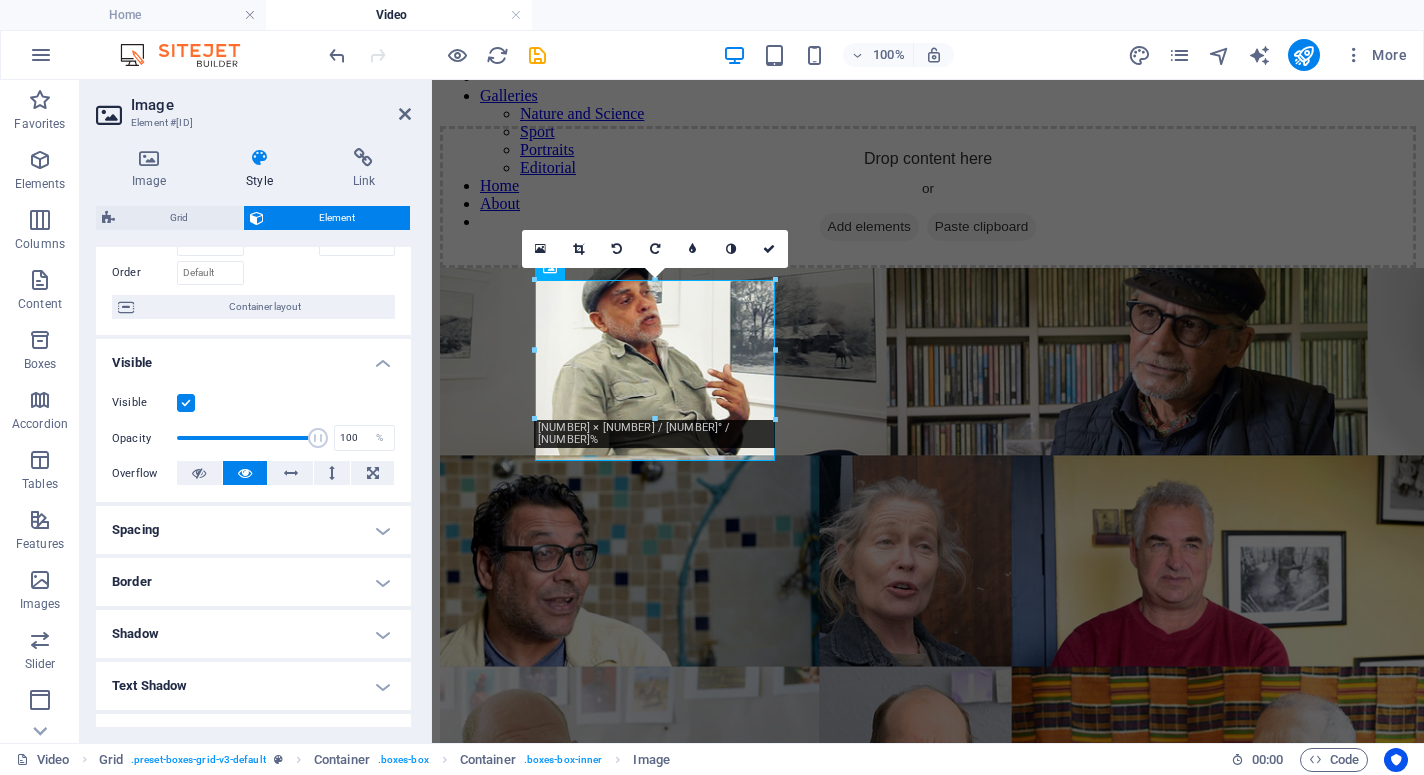 scroll, scrollTop: 0, scrollLeft: 0, axis: both 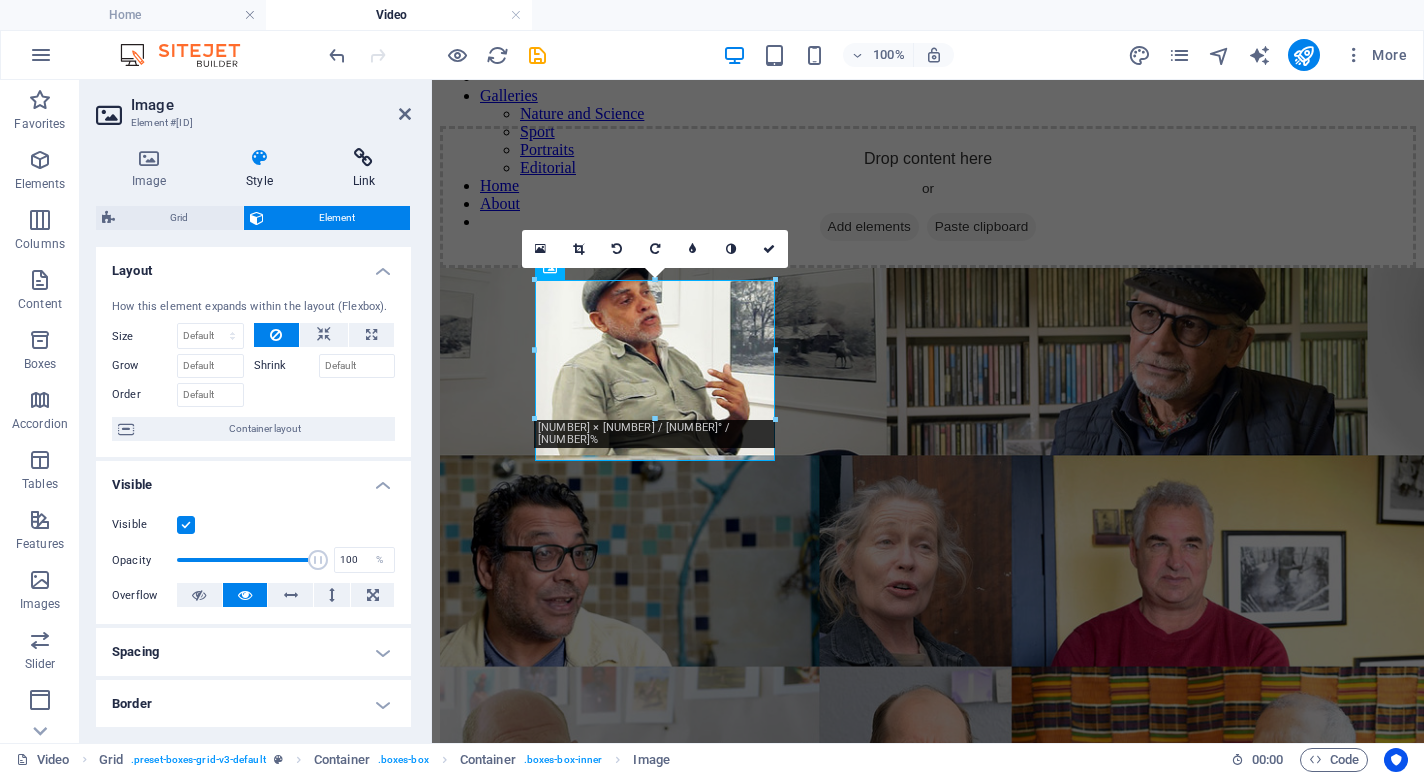 click at bounding box center [364, 158] 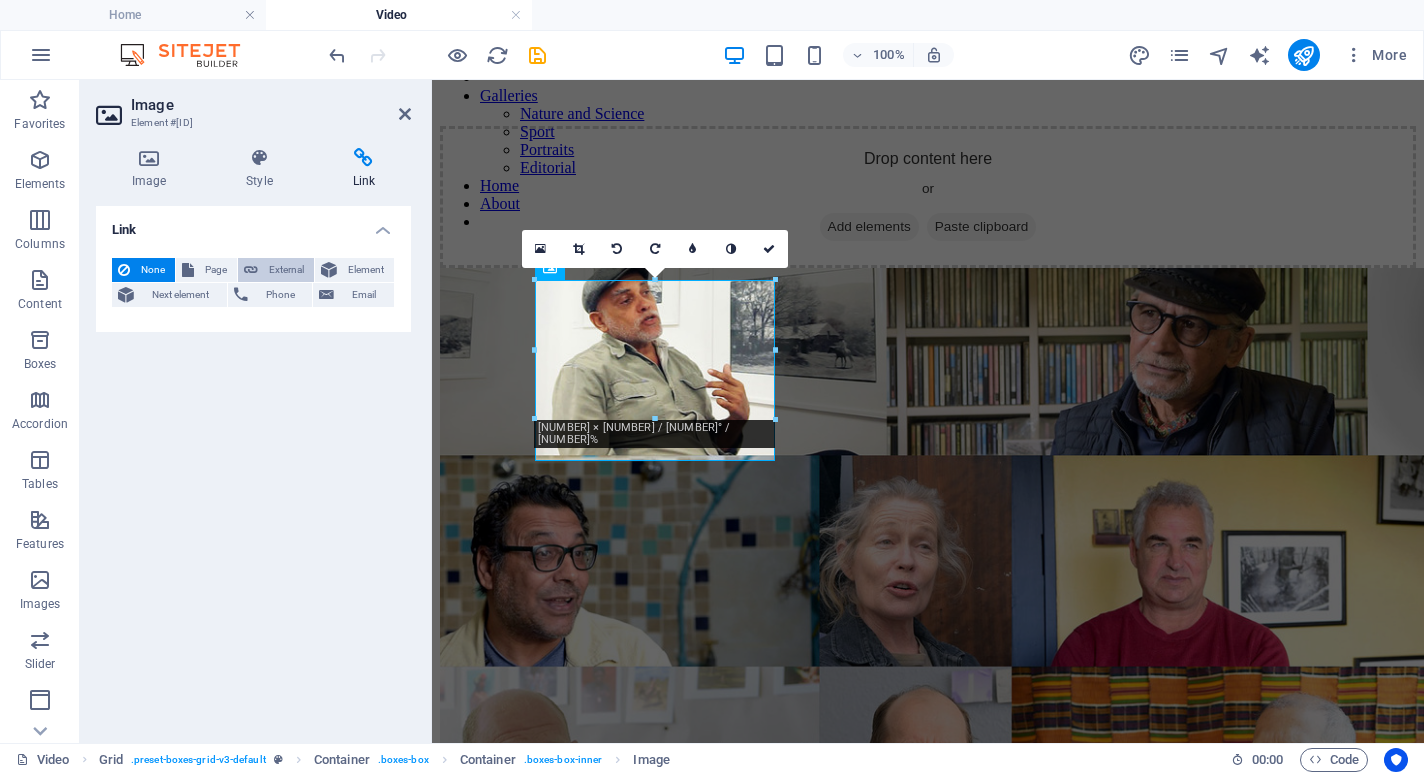click on "External" at bounding box center [286, 270] 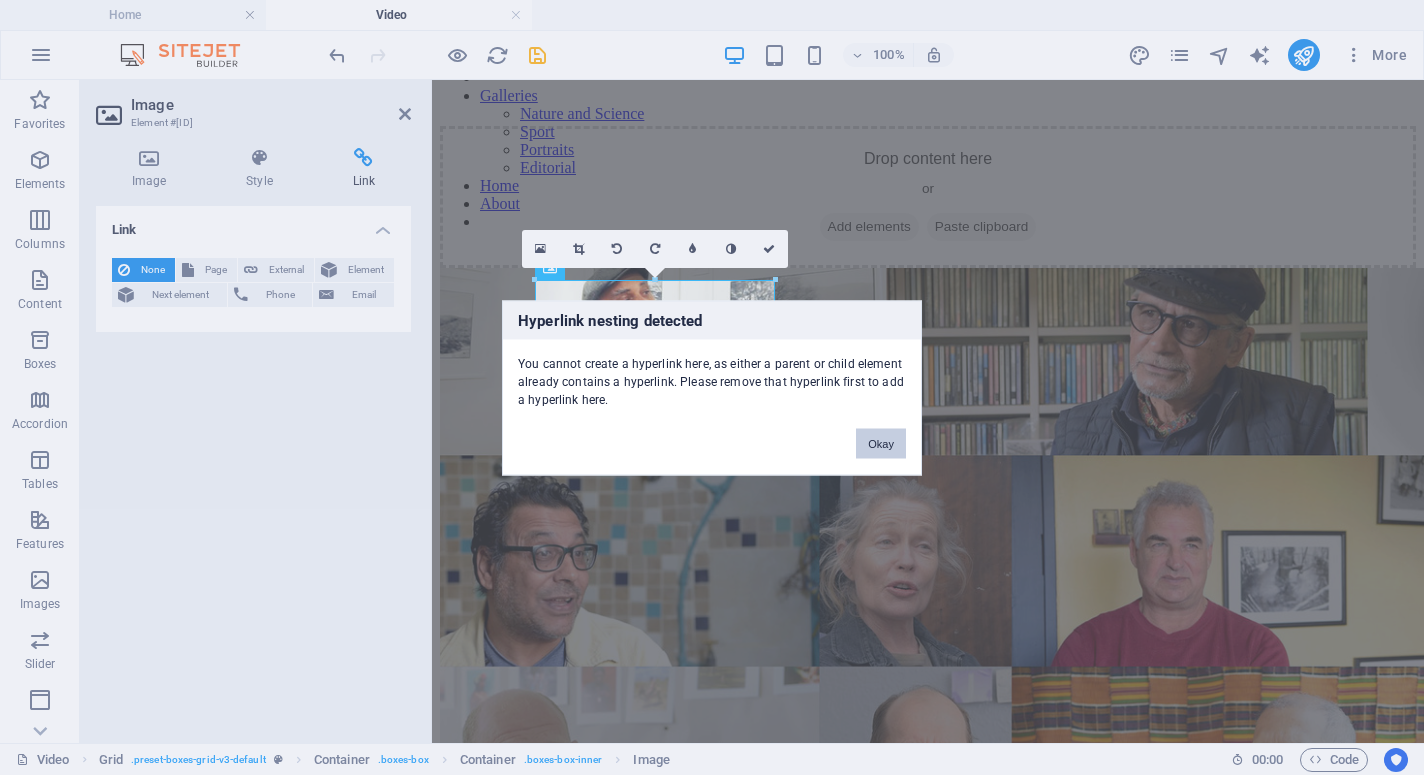 click on "Okay" at bounding box center (881, 443) 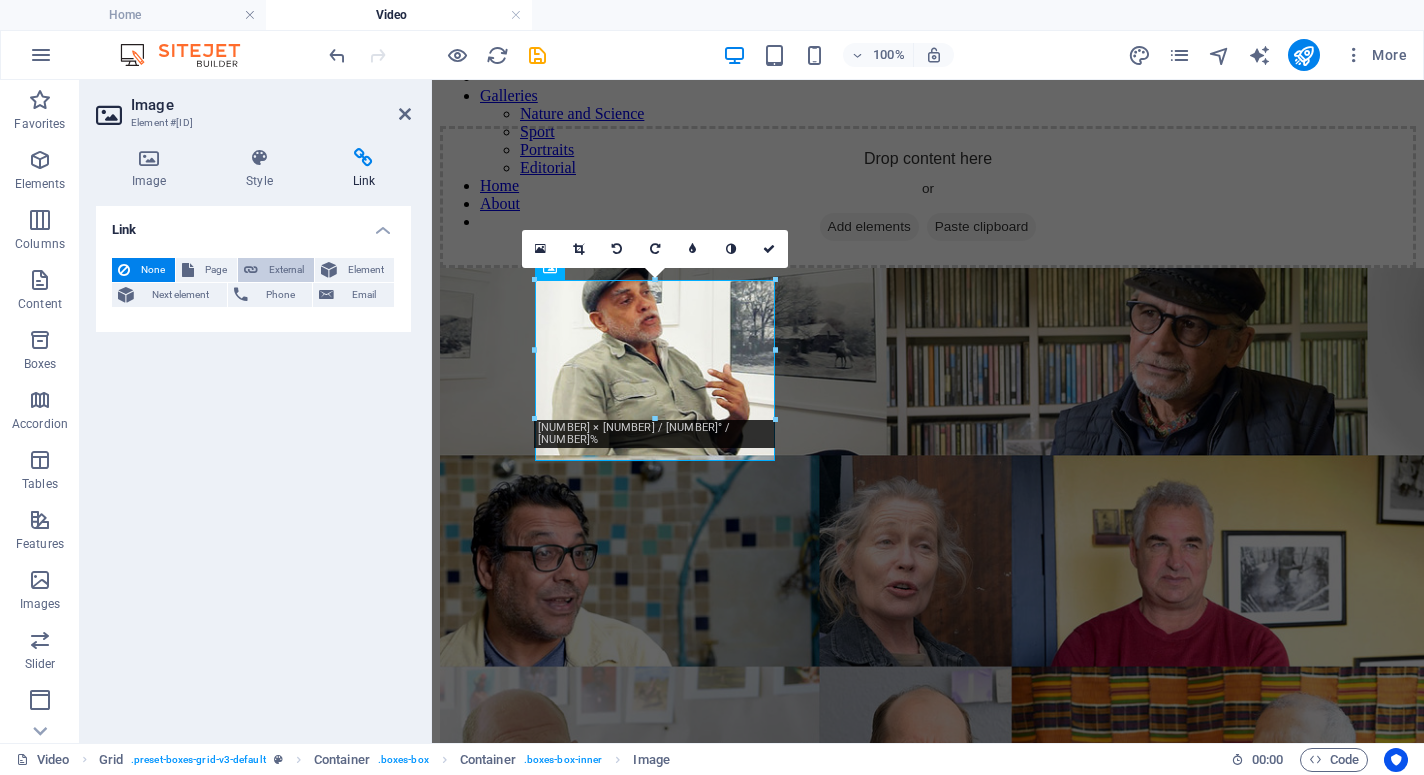 click on "External" at bounding box center [286, 270] 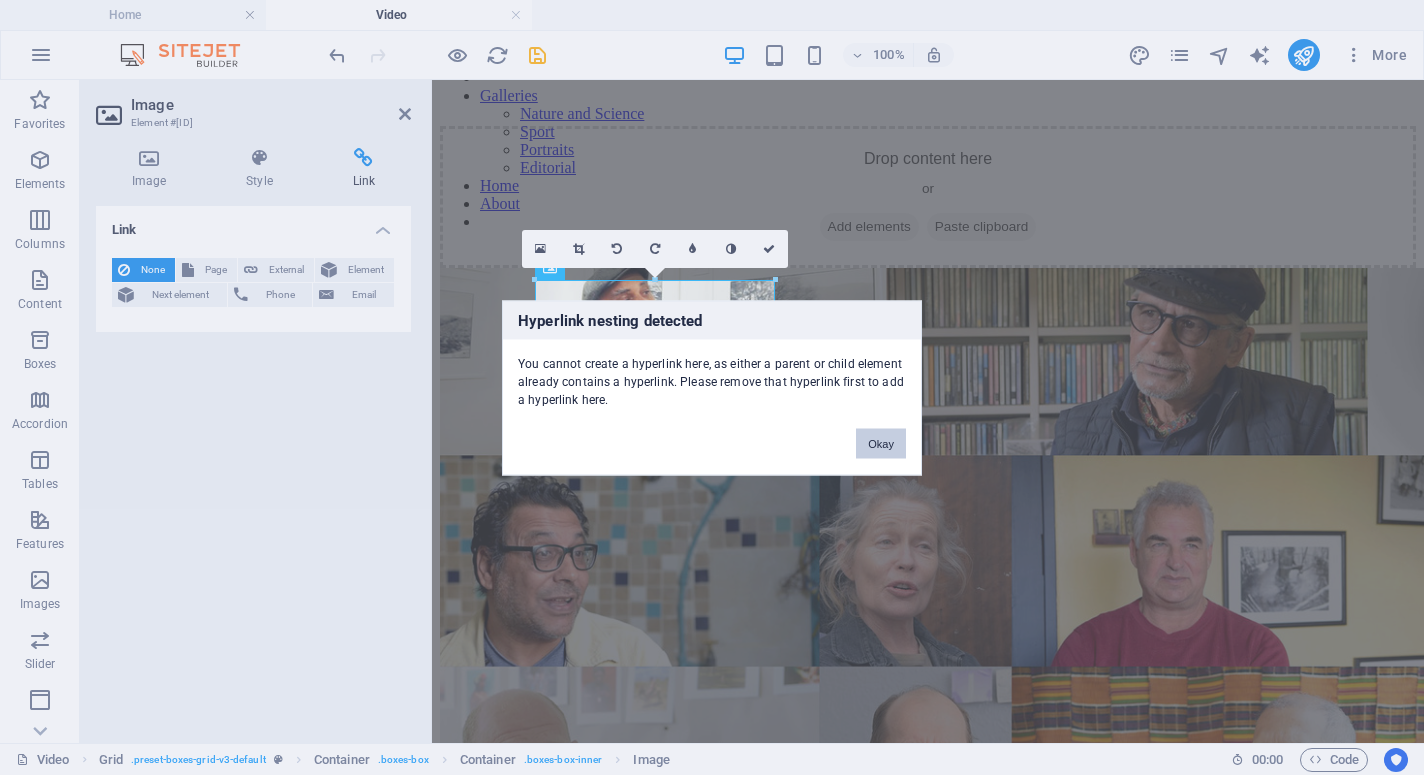 click on "Okay" at bounding box center [881, 443] 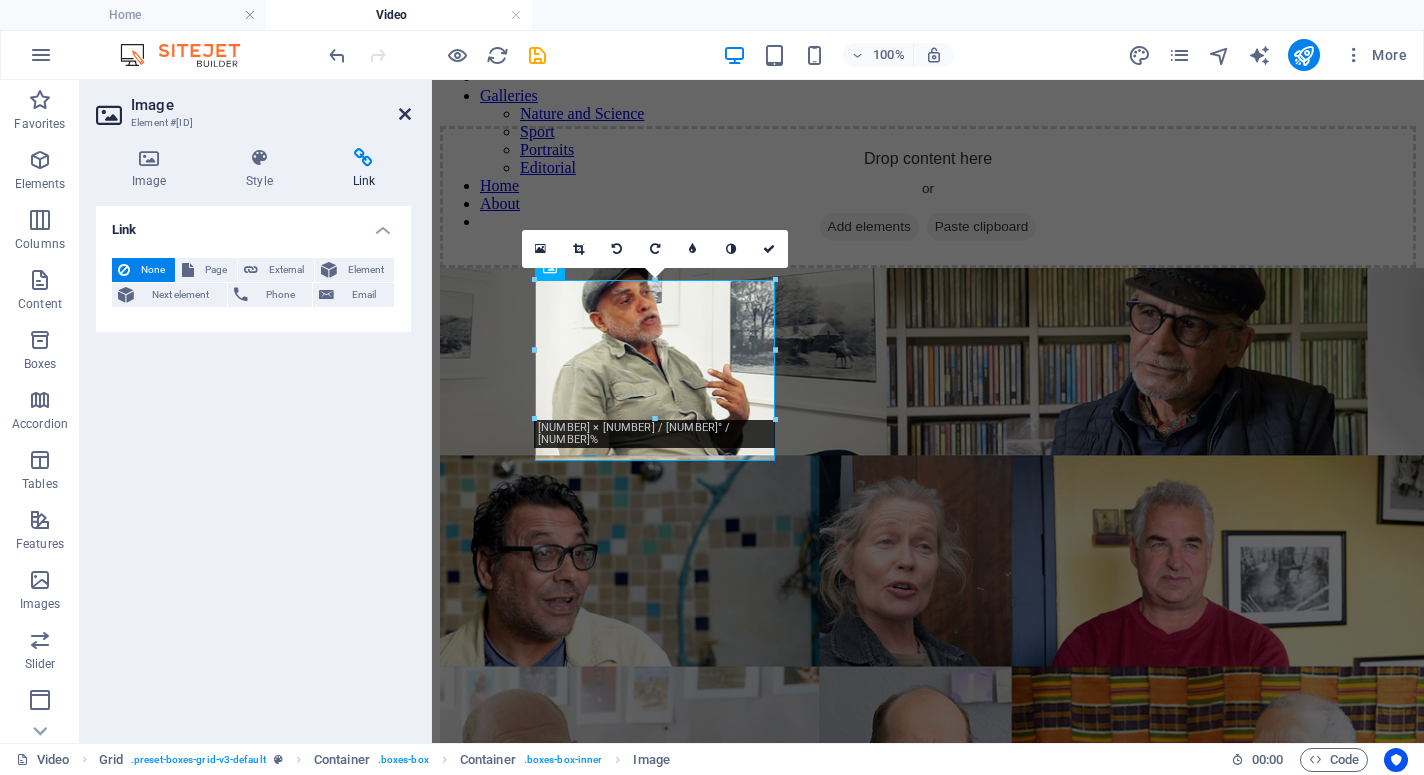 click at bounding box center [405, 114] 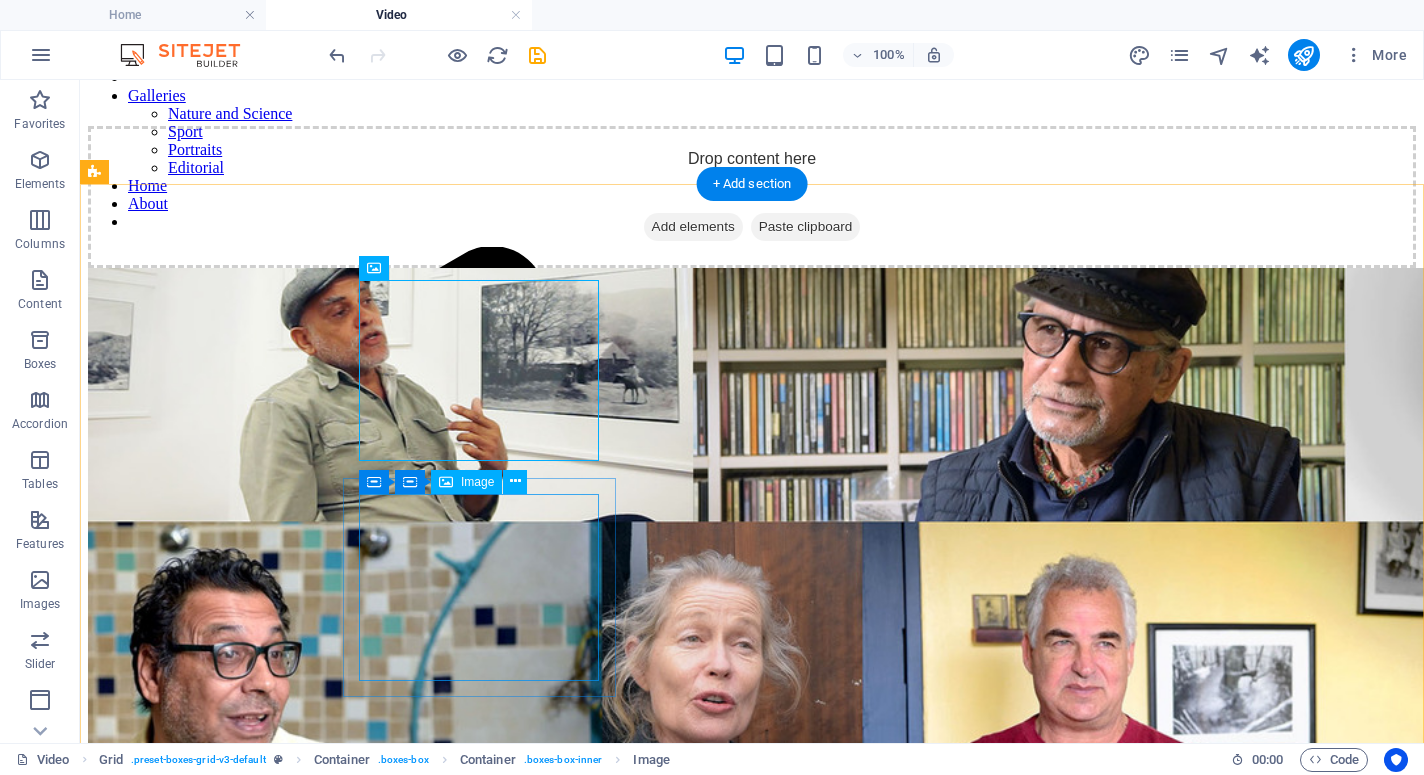click on "Solar panel manufacture for GIZ. 2024" at bounding box center (752, 2987) 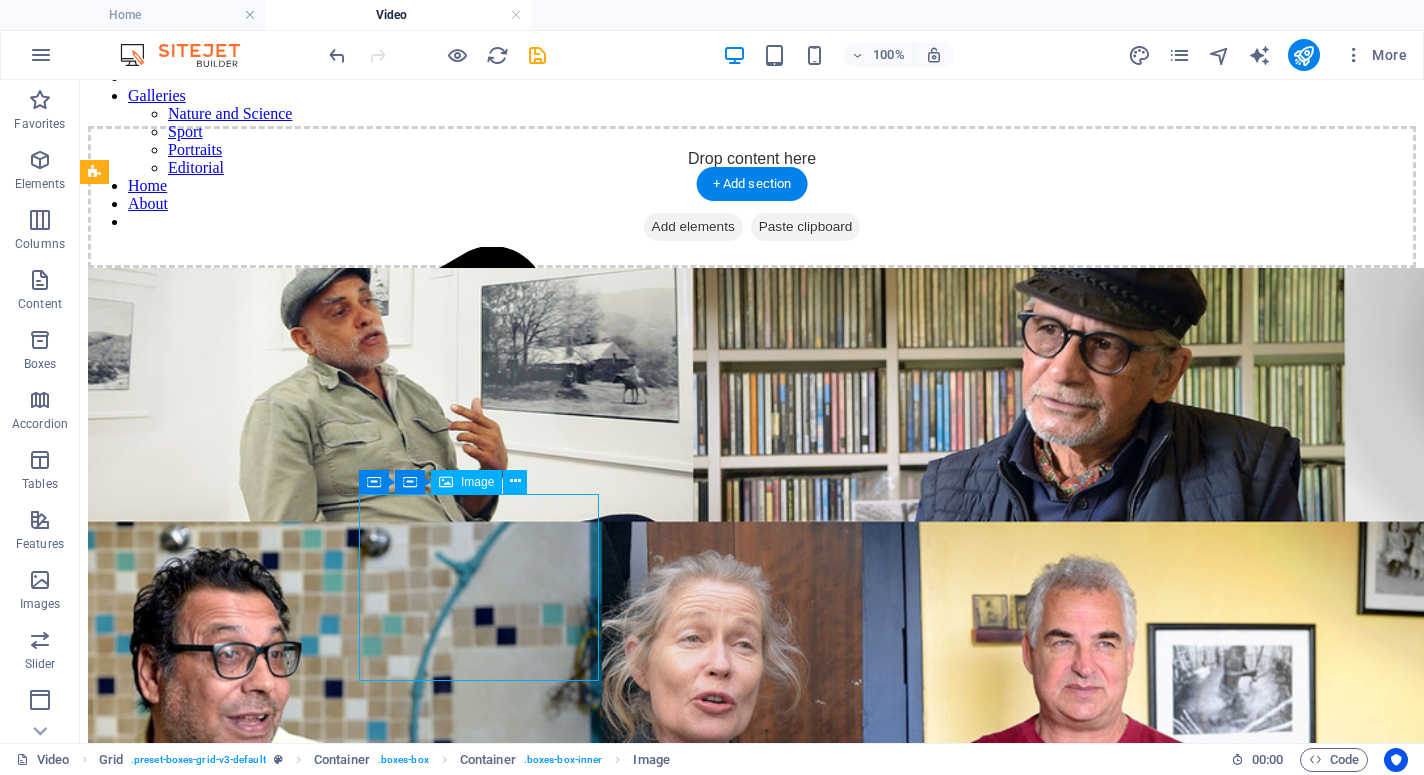 click on "Solar panel manufacture for GIZ. 2024" at bounding box center [752, 2987] 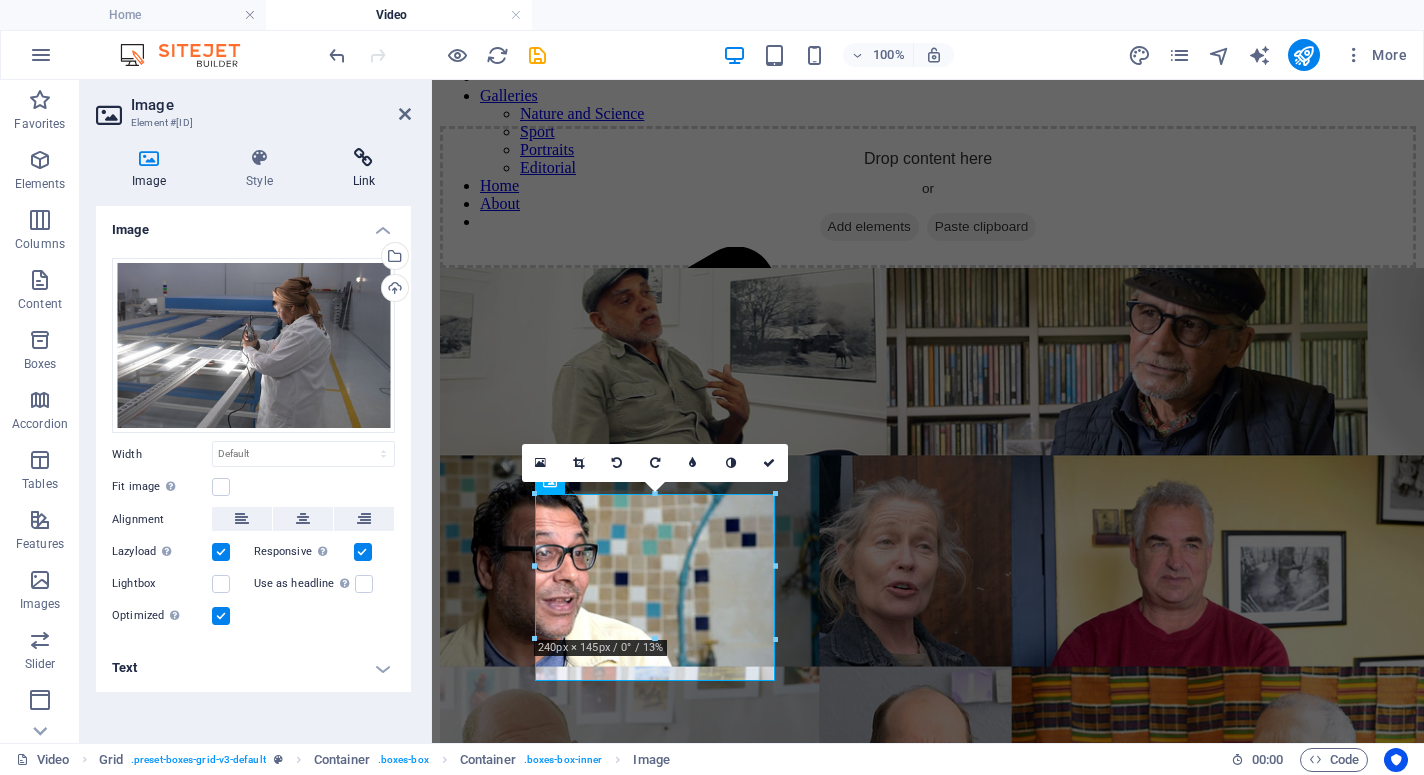 click at bounding box center (364, 158) 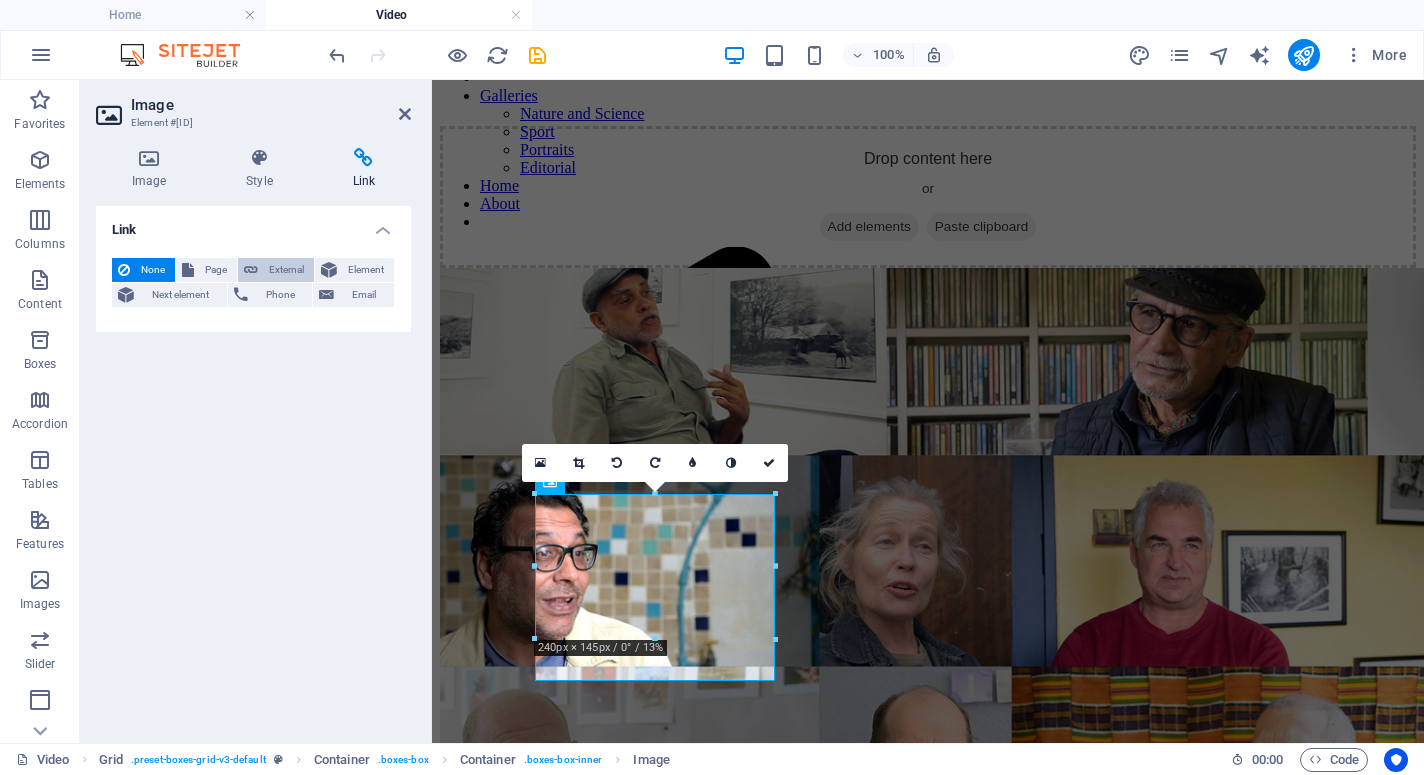 click on "External" at bounding box center [286, 270] 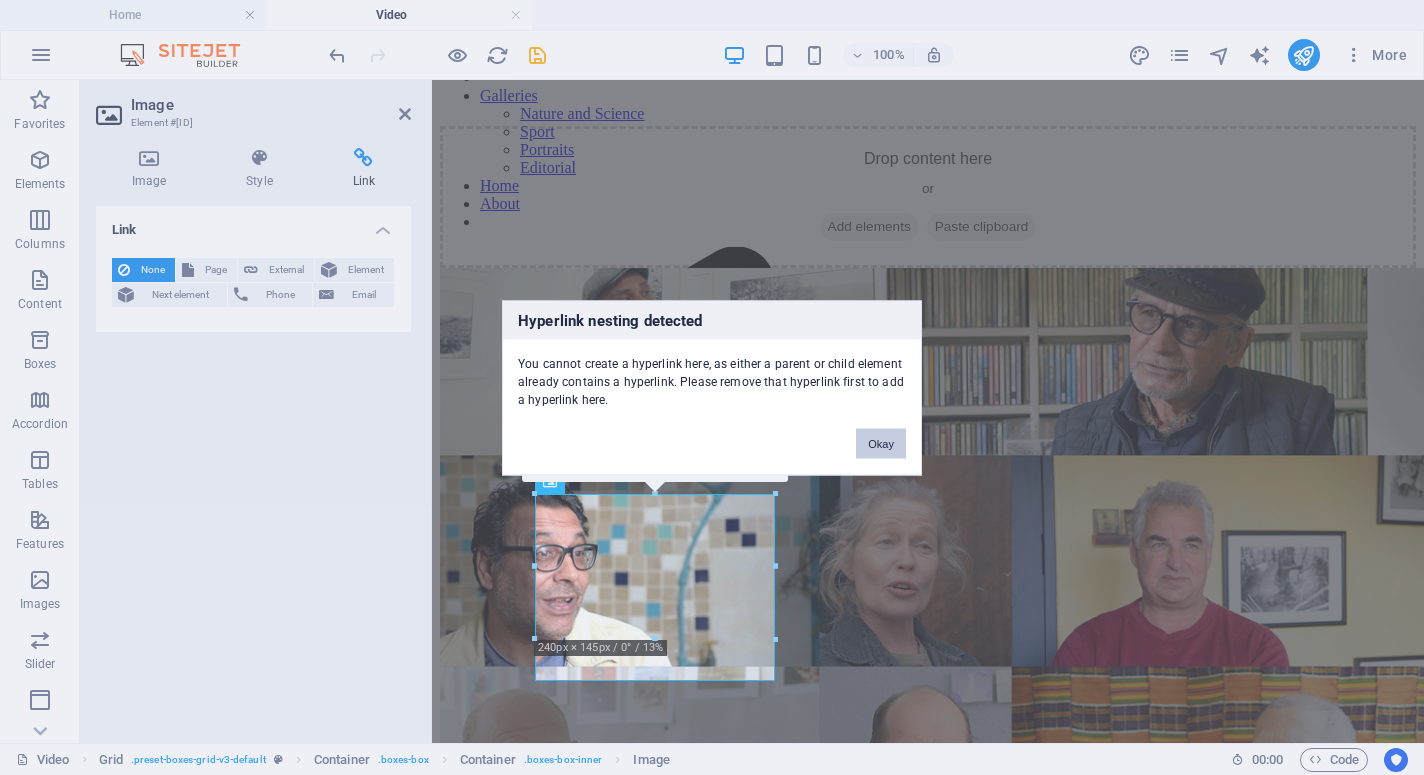 click on "Okay" at bounding box center (881, 443) 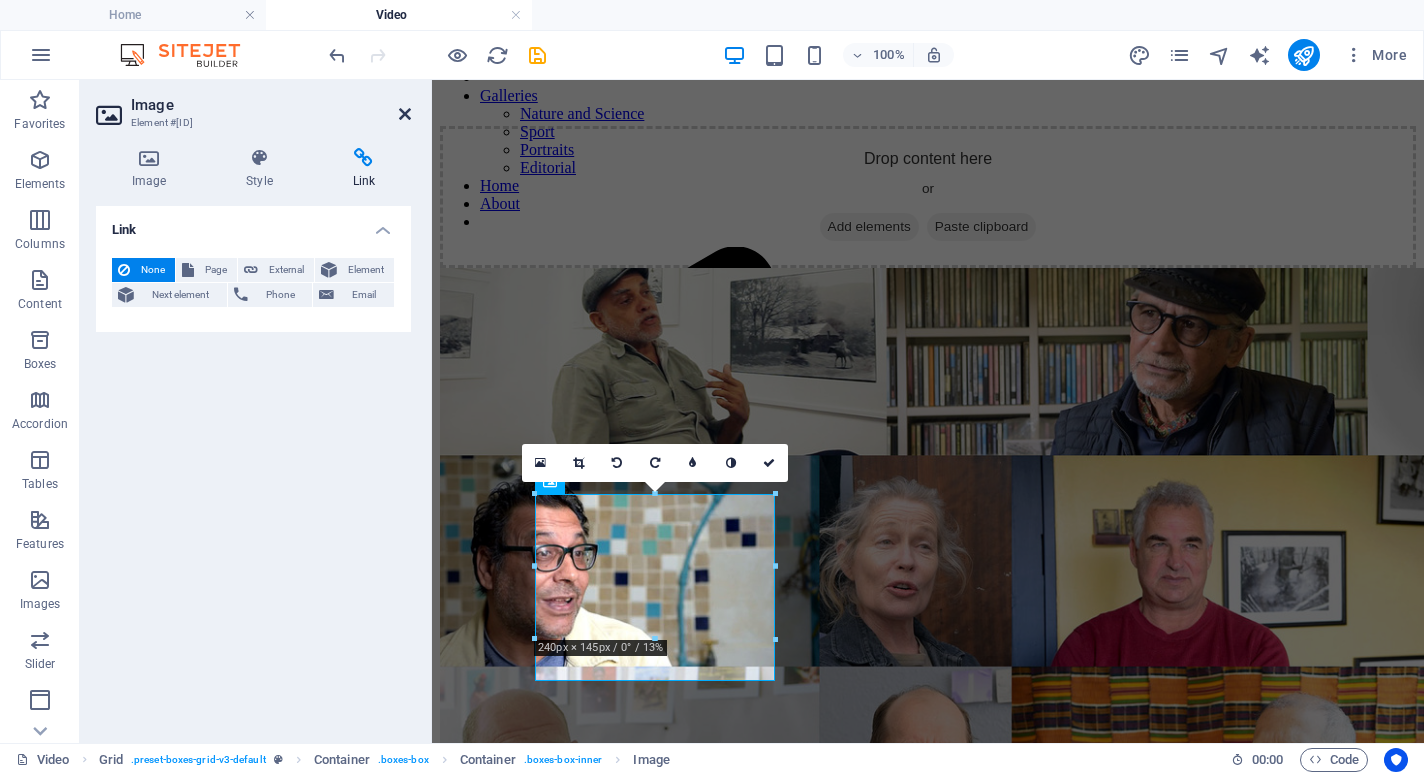 click at bounding box center (405, 114) 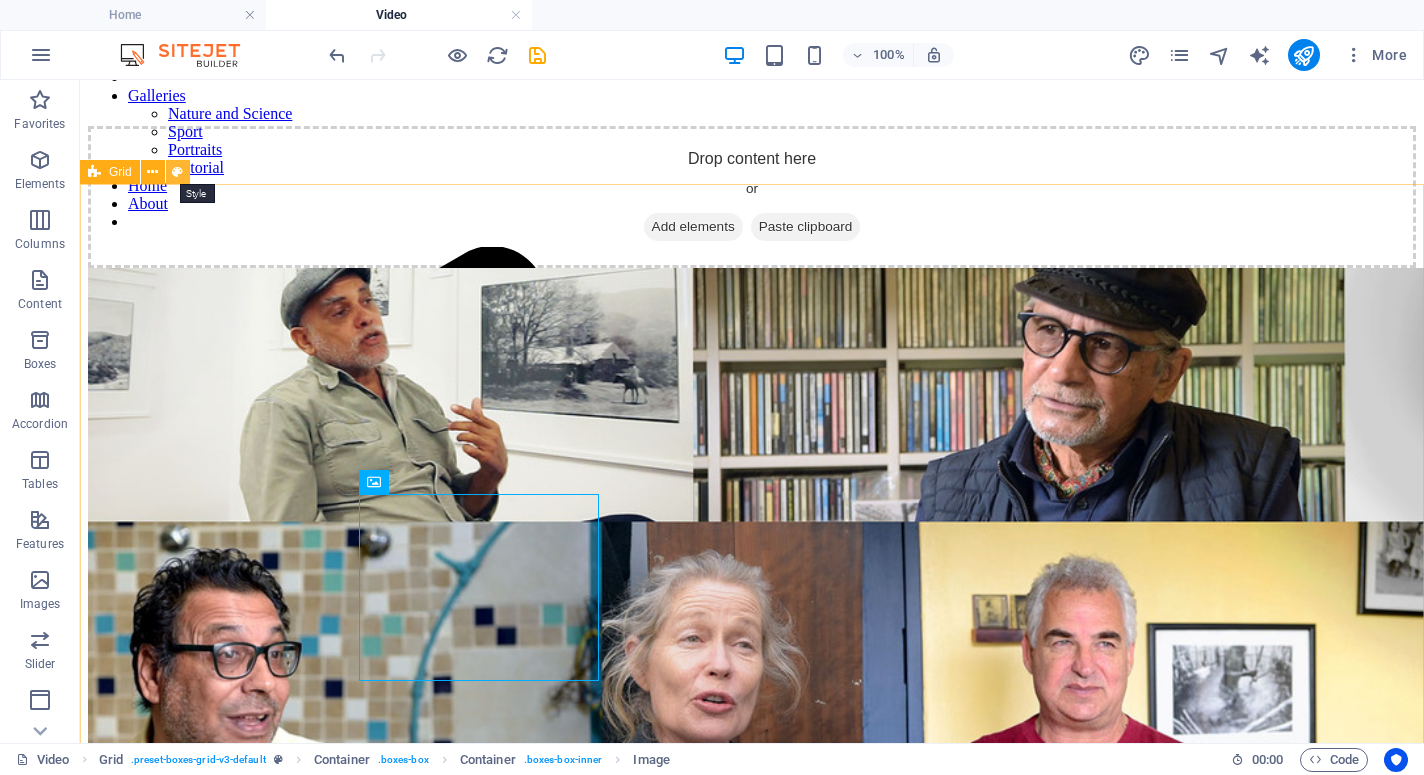click at bounding box center [177, 172] 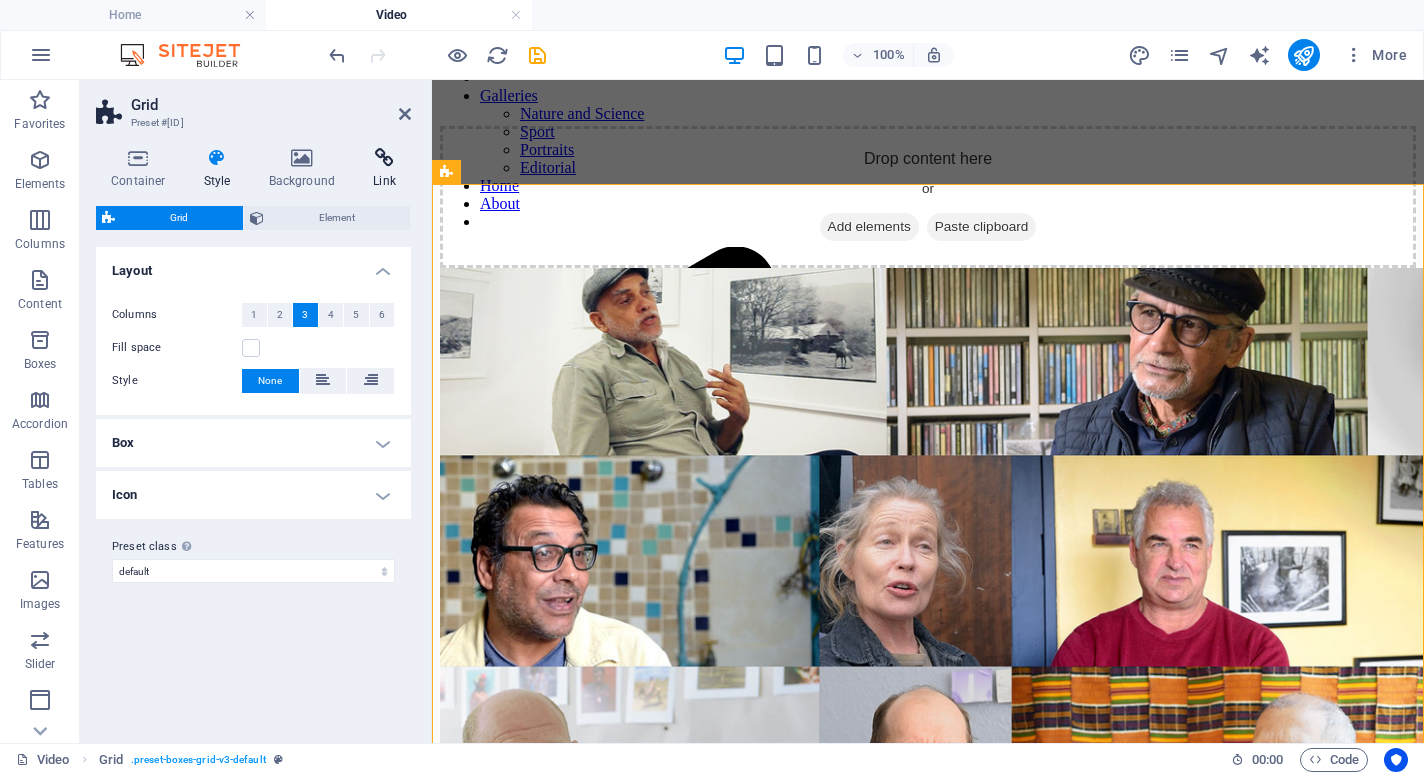 click at bounding box center [384, 158] 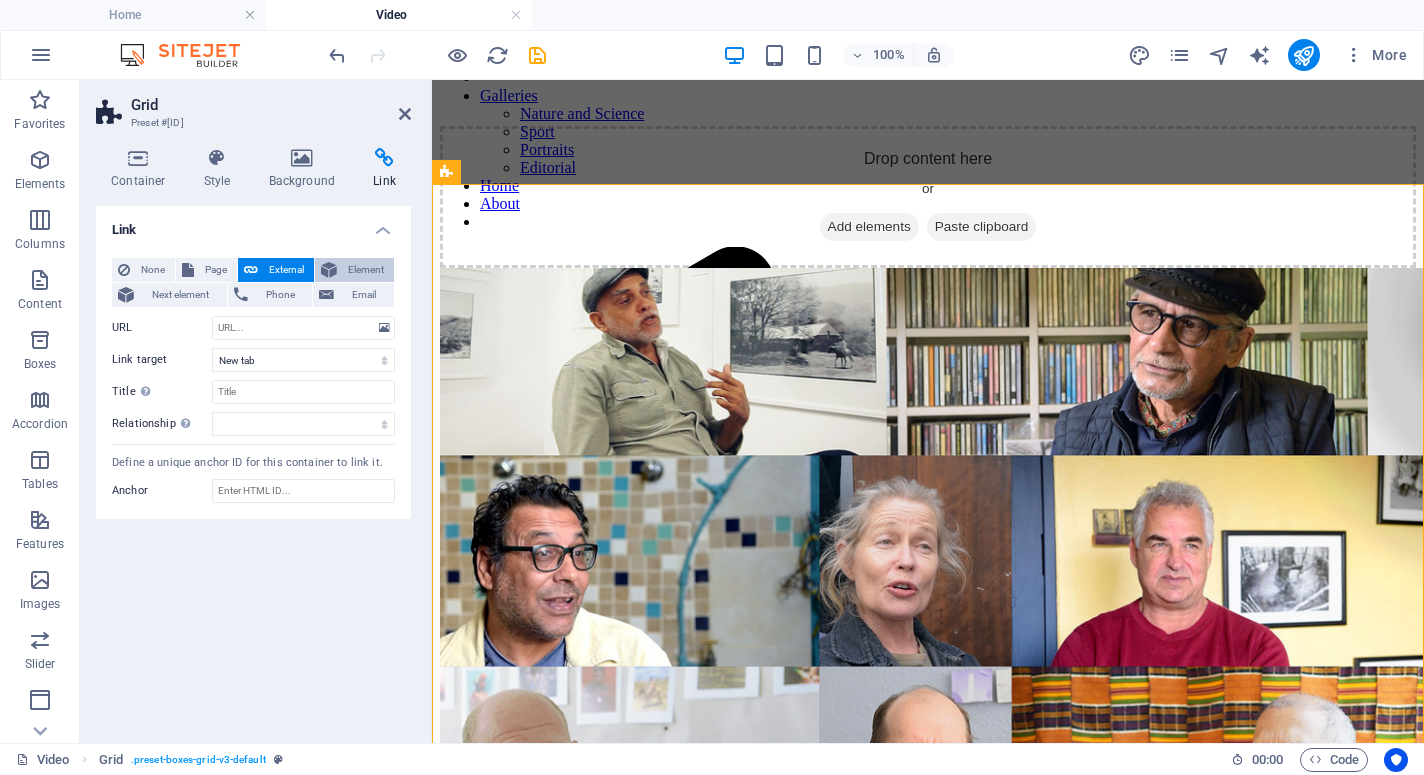click on "Element" at bounding box center [365, 270] 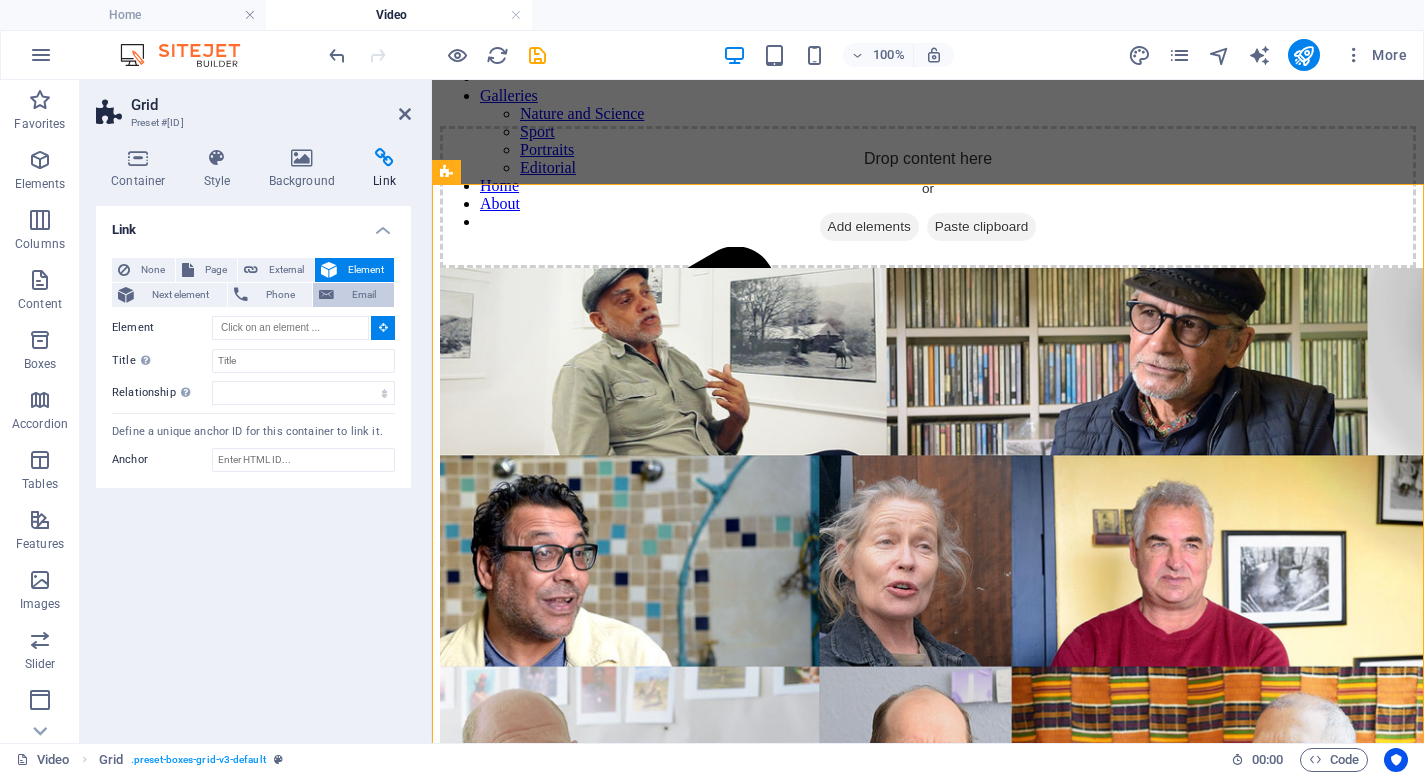 click on "Email" at bounding box center (364, 295) 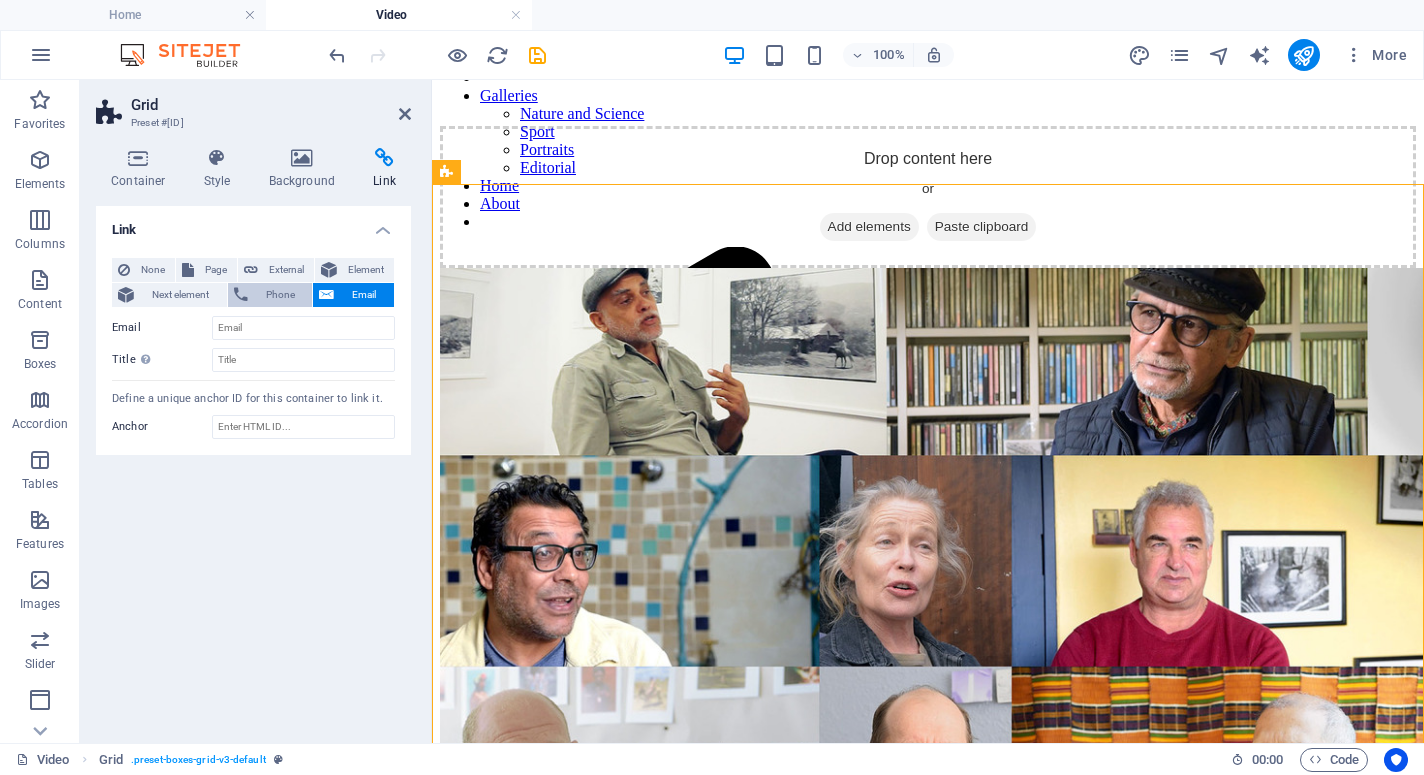 click on "Phone" at bounding box center (280, 295) 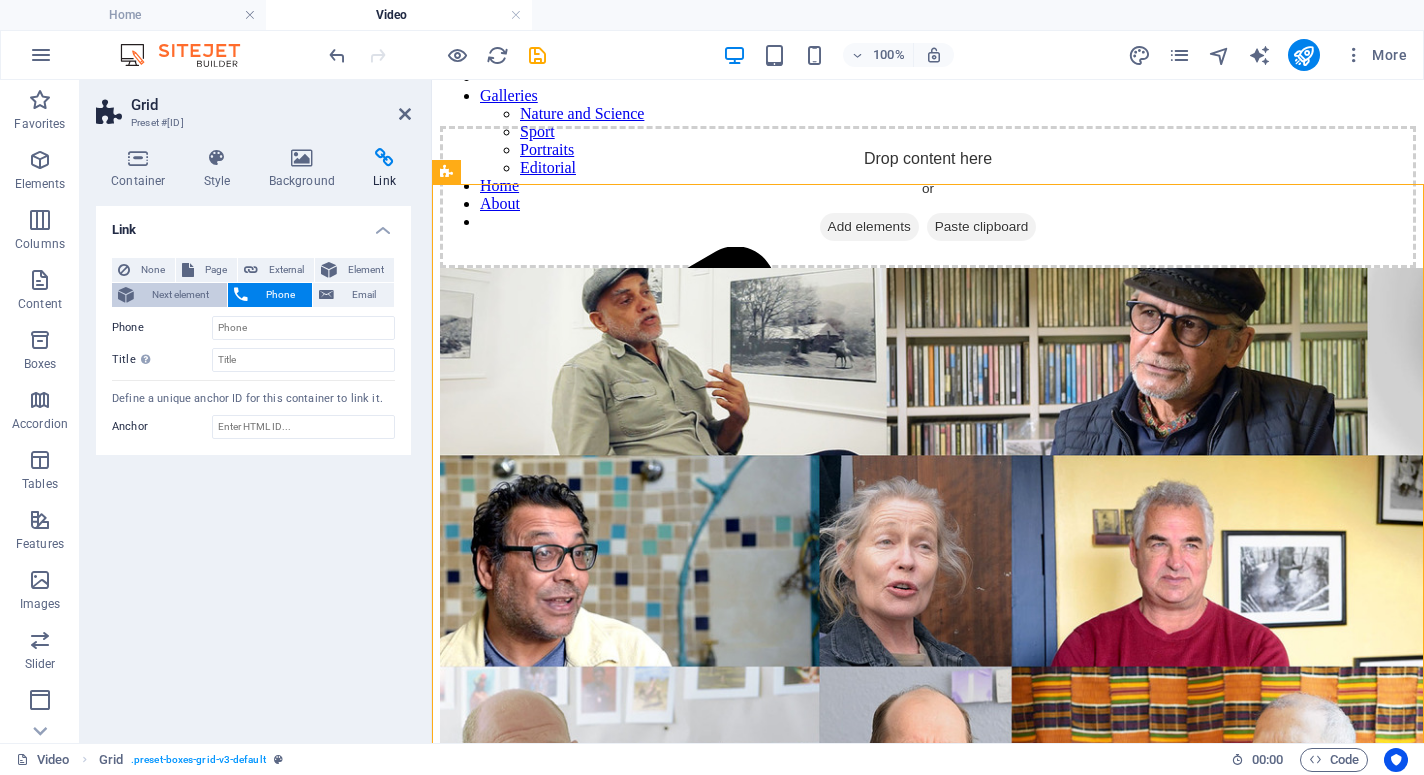 click on "Next element" at bounding box center (180, 295) 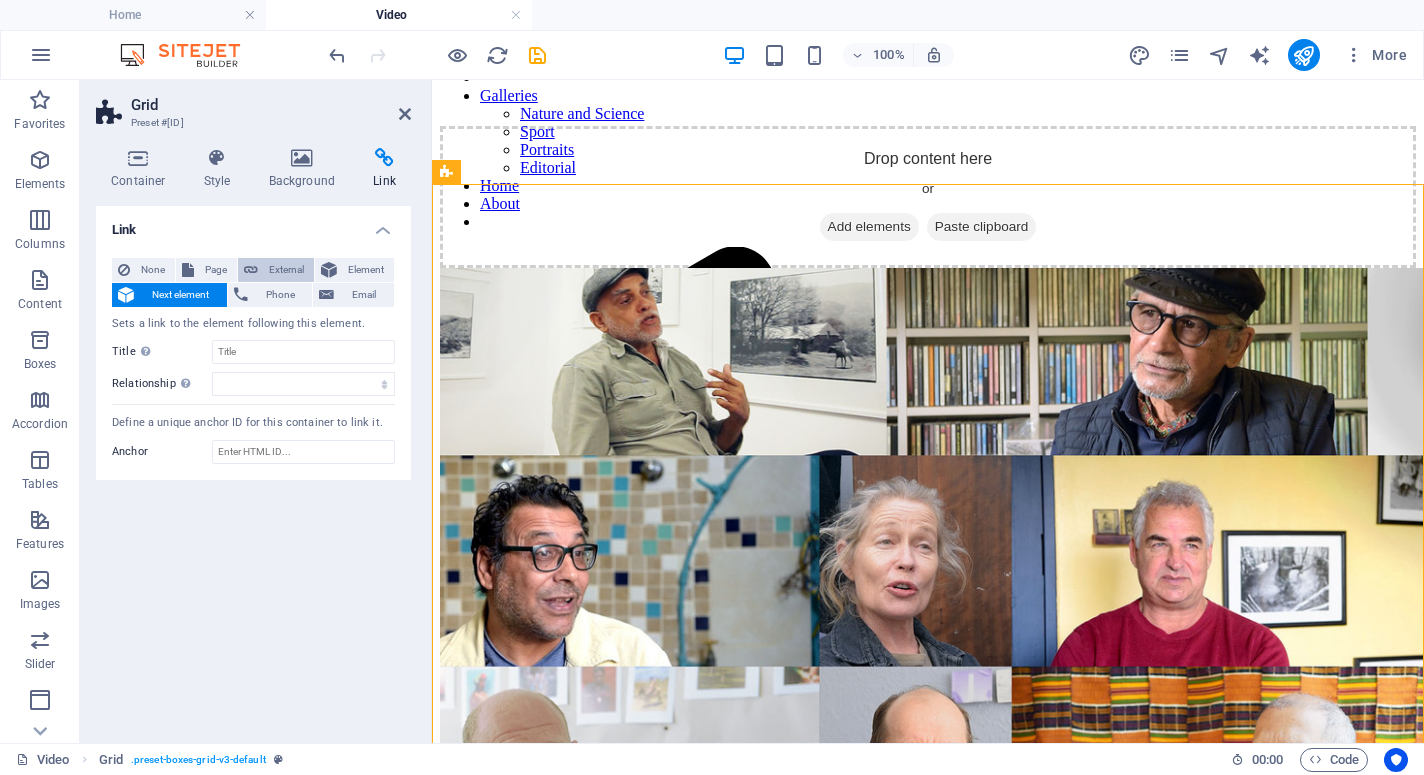 click on "External" at bounding box center [286, 270] 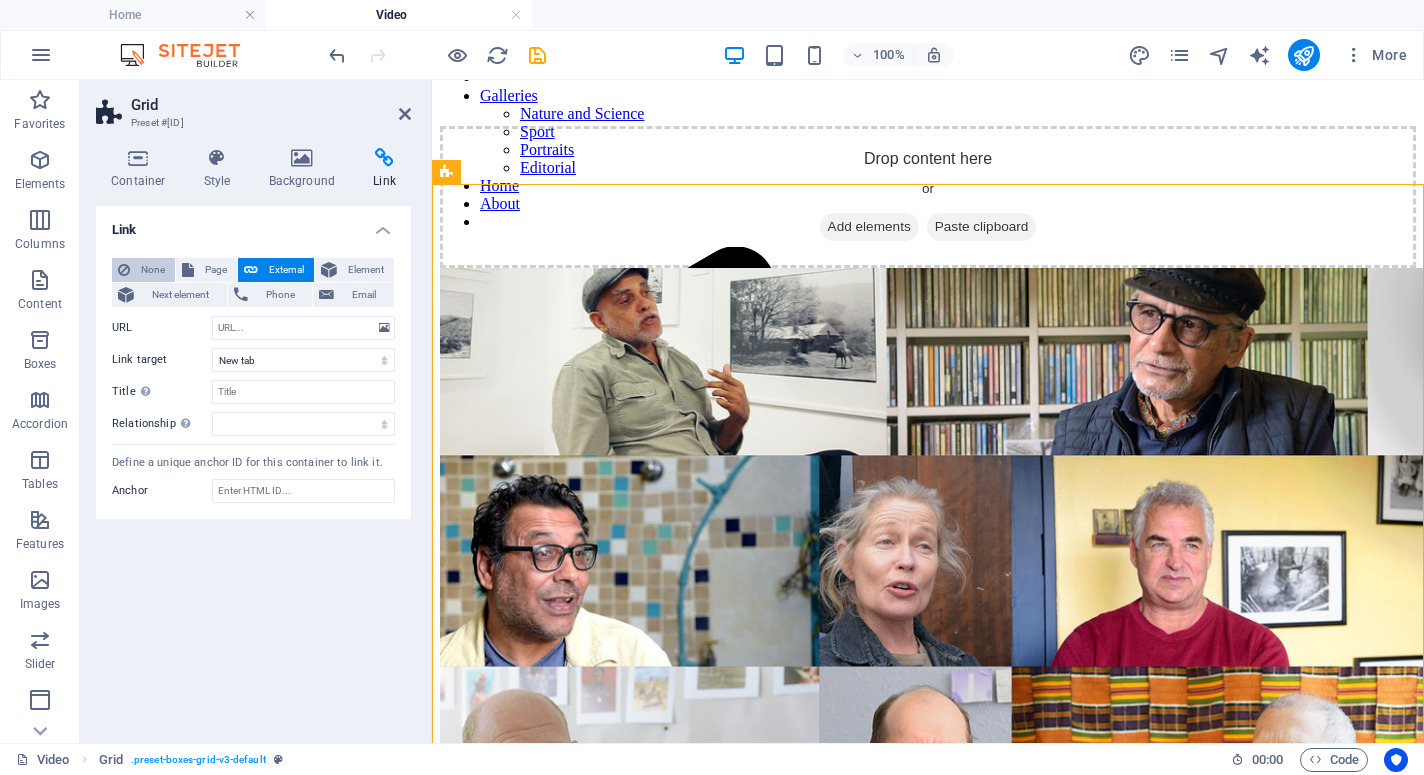 click on "None" at bounding box center (152, 270) 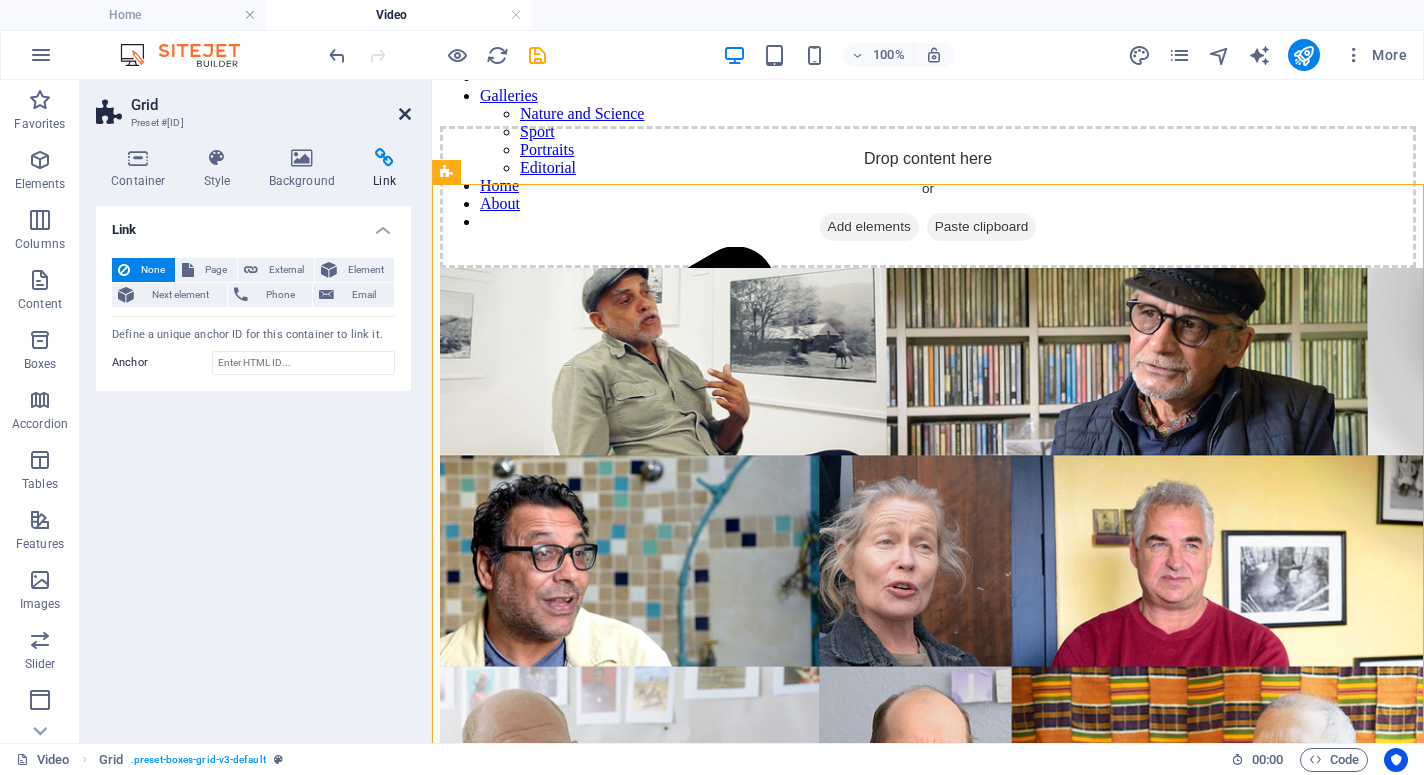 click at bounding box center [405, 114] 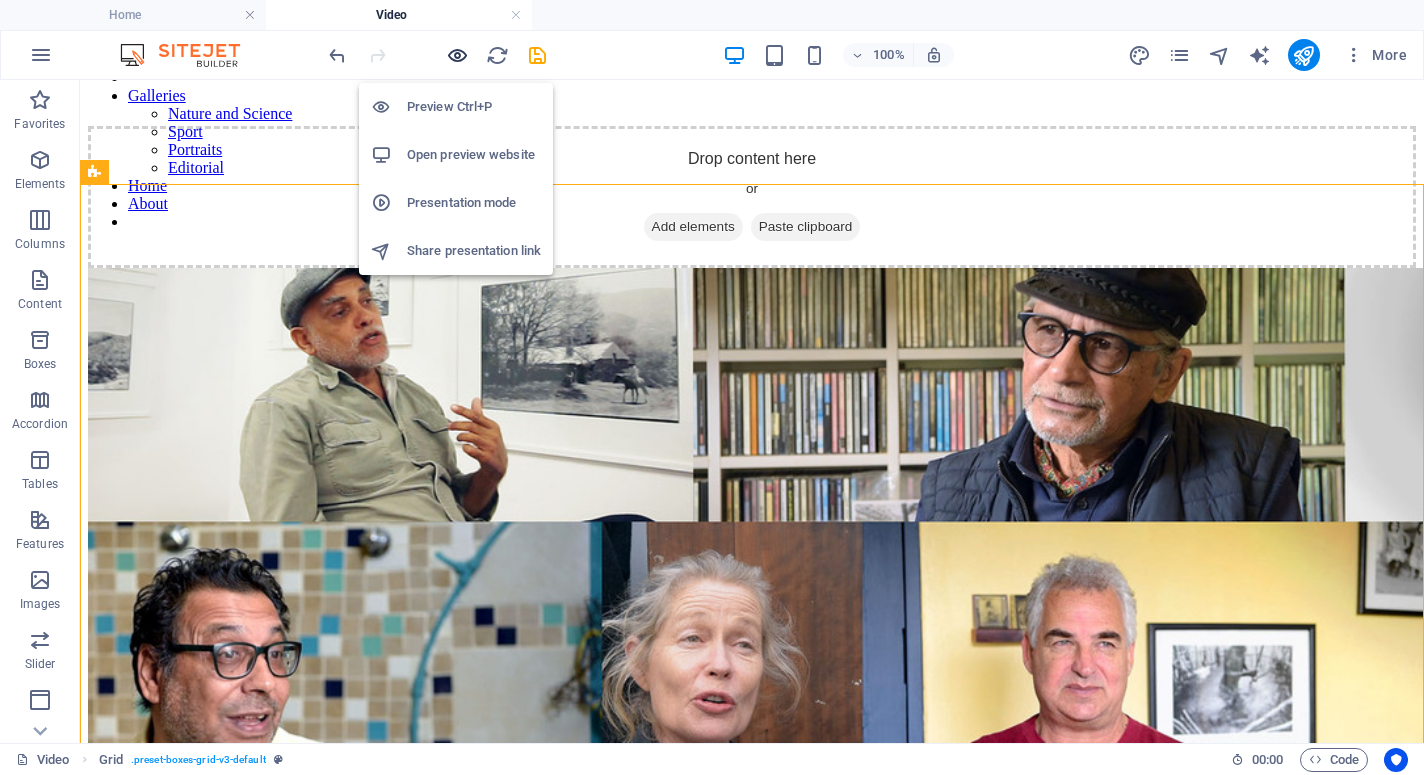 click at bounding box center [457, 55] 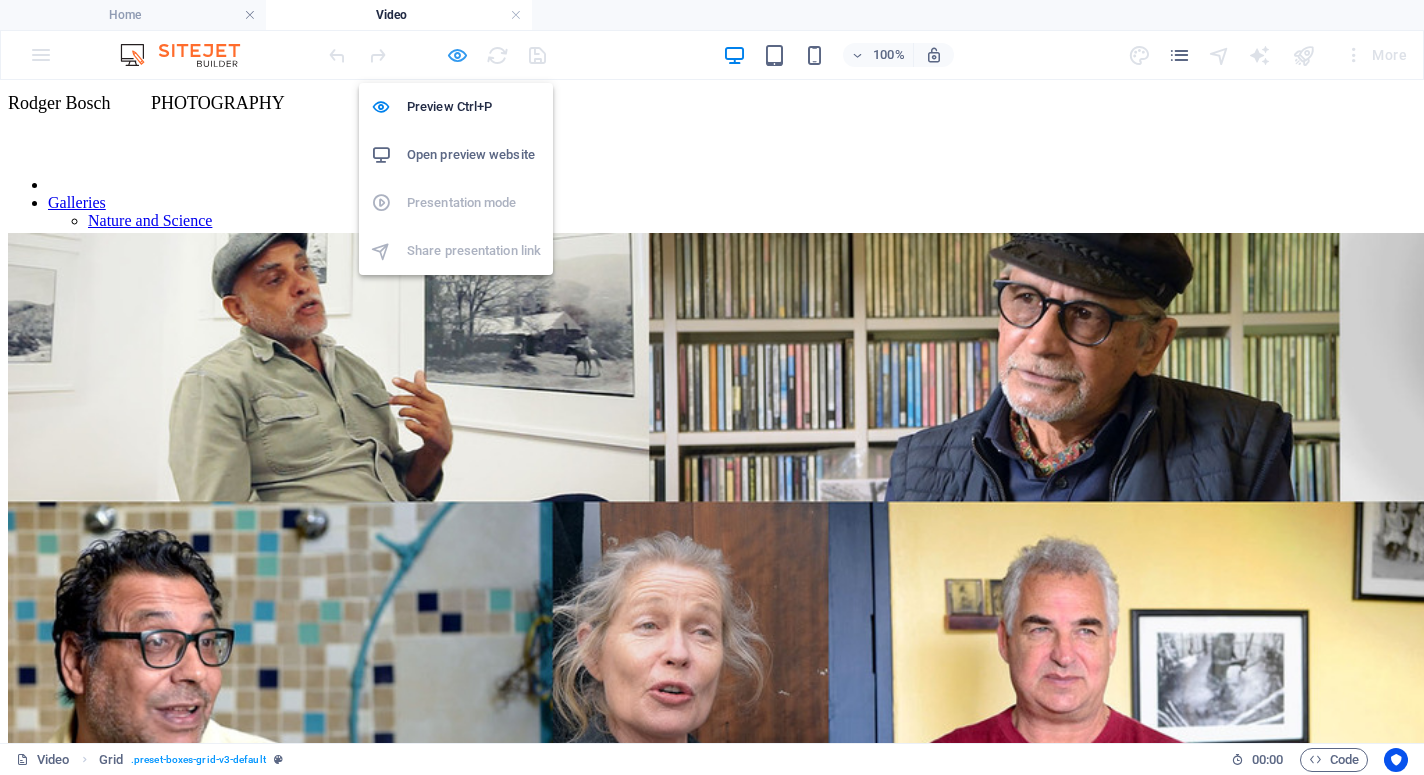 click at bounding box center (457, 55) 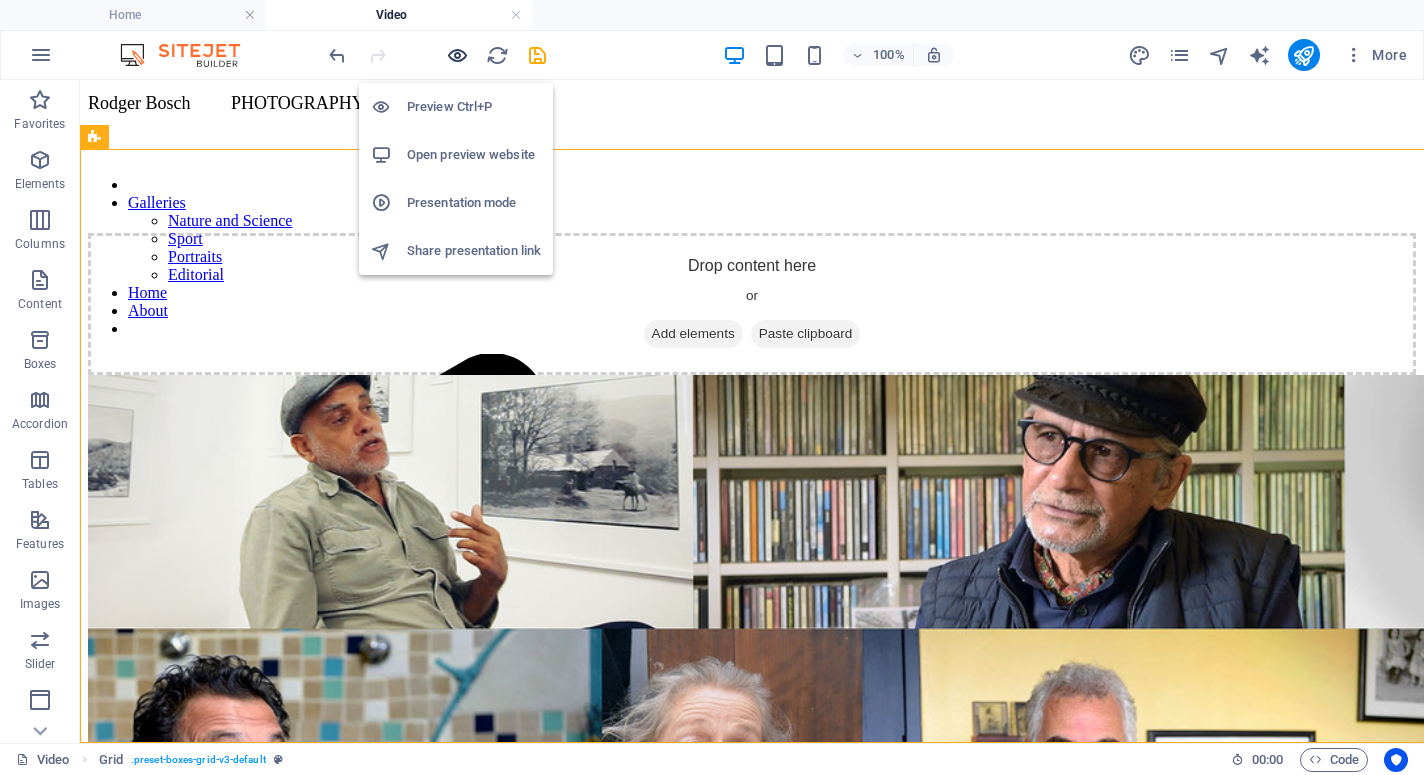 scroll, scrollTop: 210, scrollLeft: 0, axis: vertical 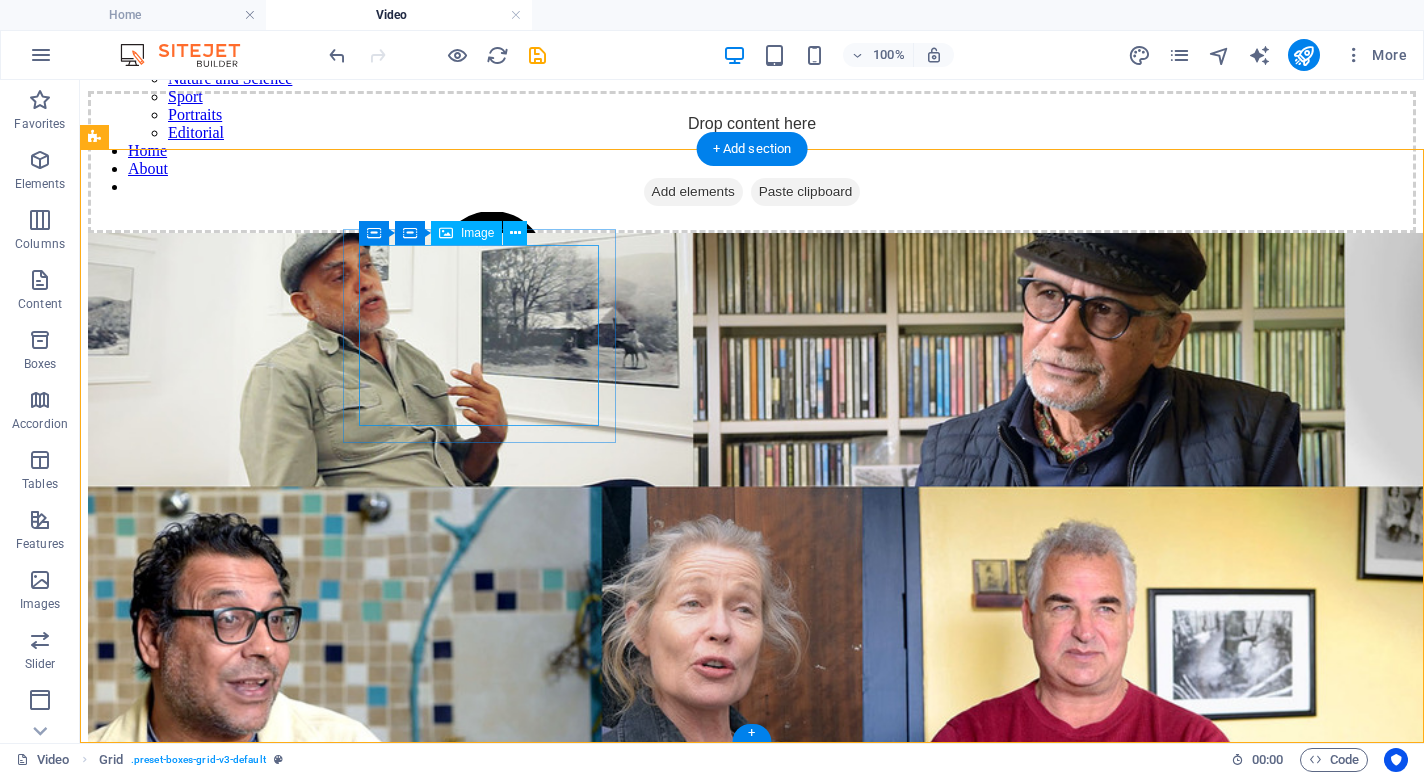 click on "Interviews with photographers. [YEAR]/[YEAR]" at bounding box center (752, 640) 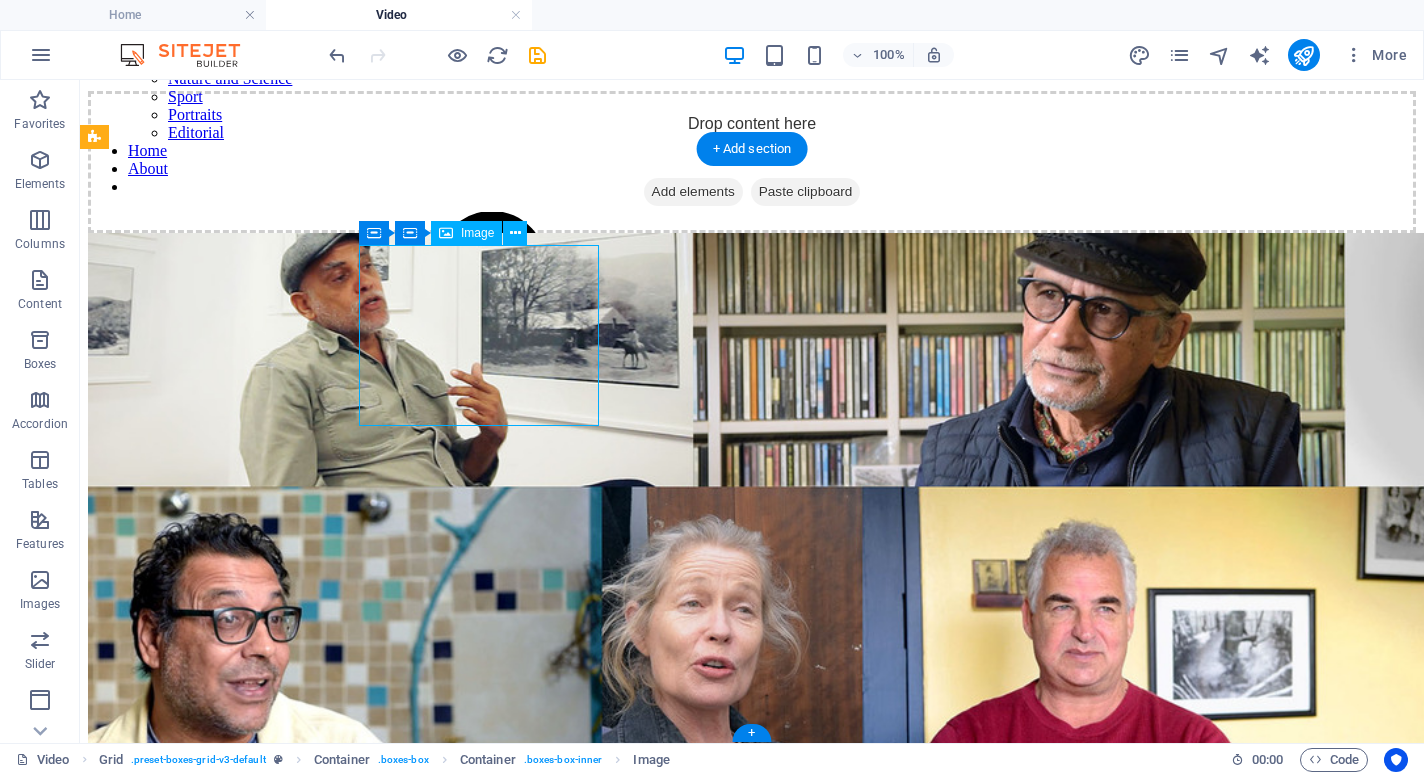 click on "Interviews with photographers. [YEAR]/[YEAR]" at bounding box center [752, 640] 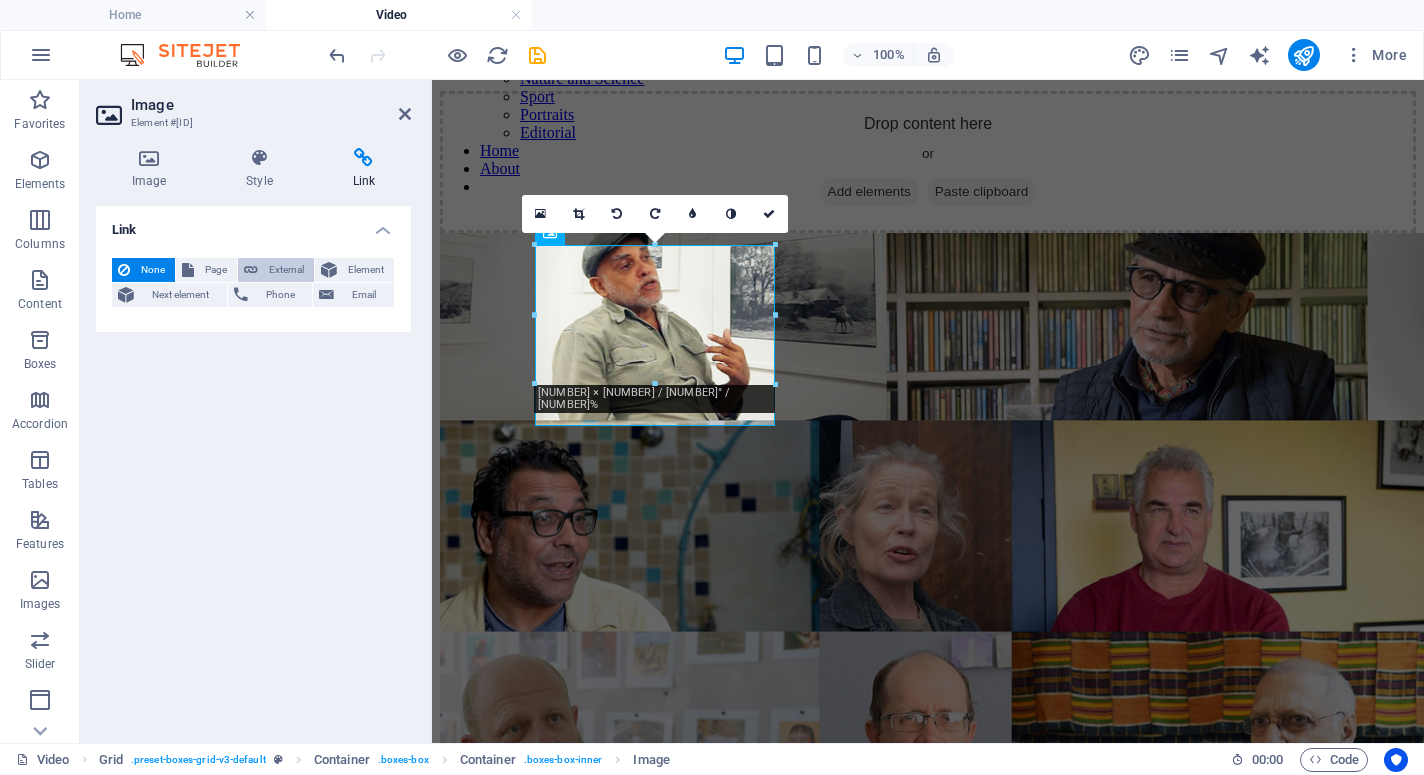 click on "External" at bounding box center [286, 270] 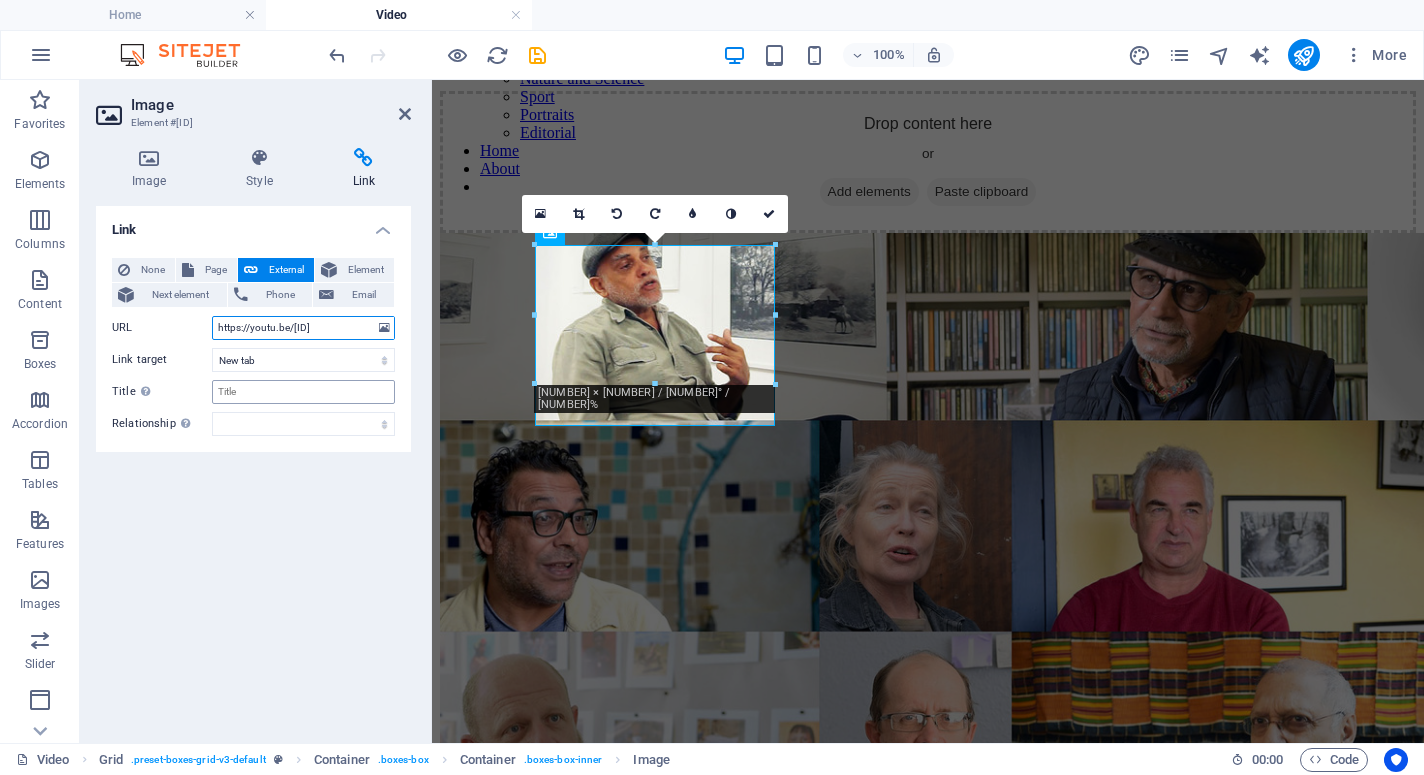 type on "https://youtu.be/[ID]" 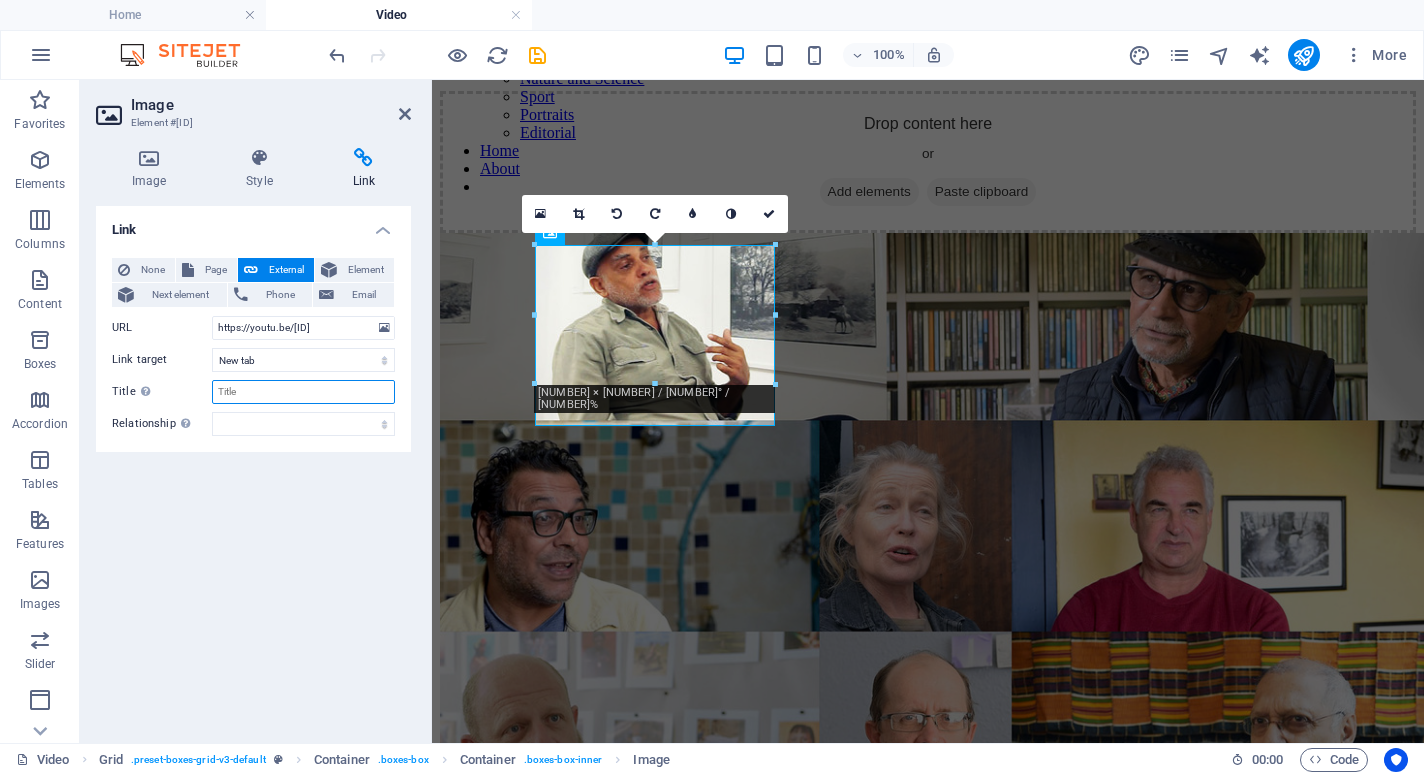 click on "Title Additional link description, should not be the same as the link text. The title is most often shown as a tooltip text when the mouse moves over the element. Leave empty if uncertain." at bounding box center [303, 392] 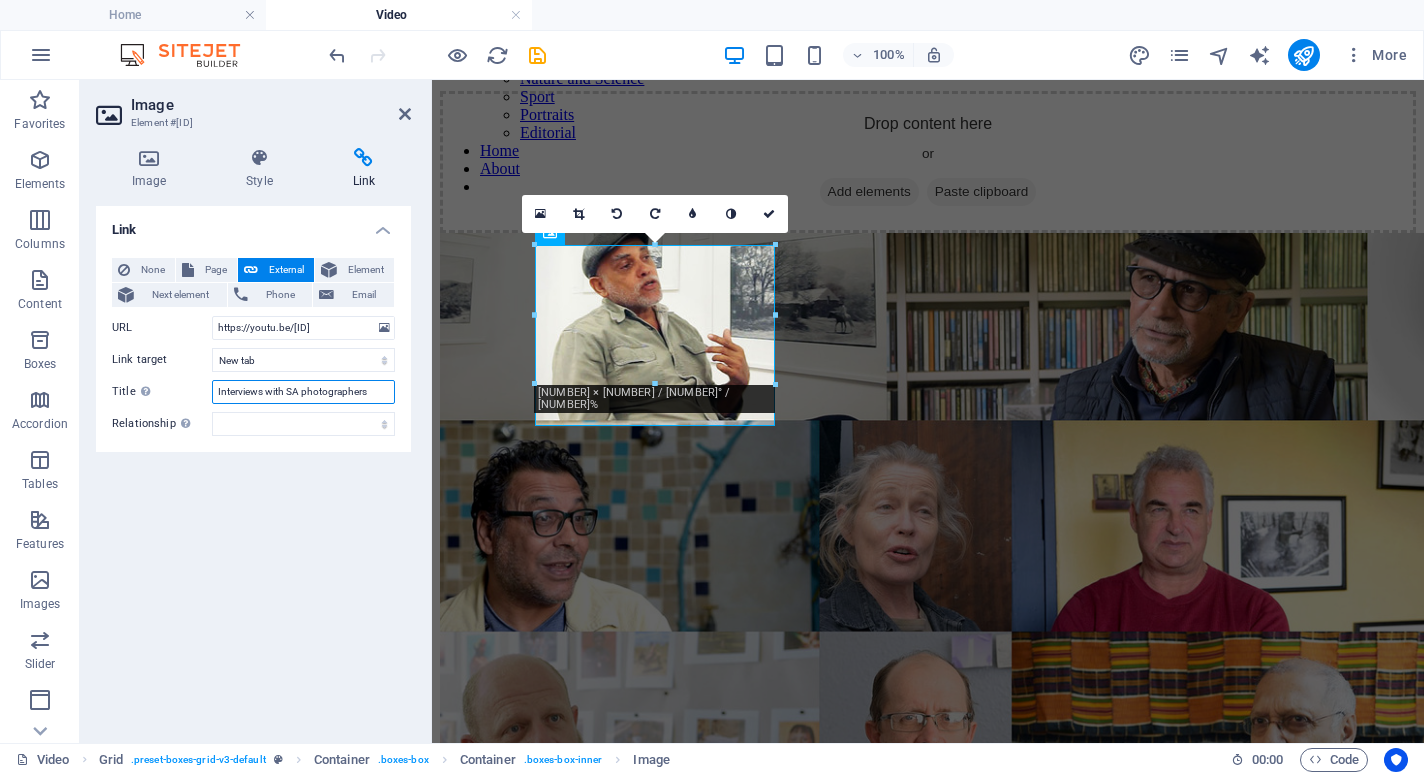 type on "Interviews with SA photographers" 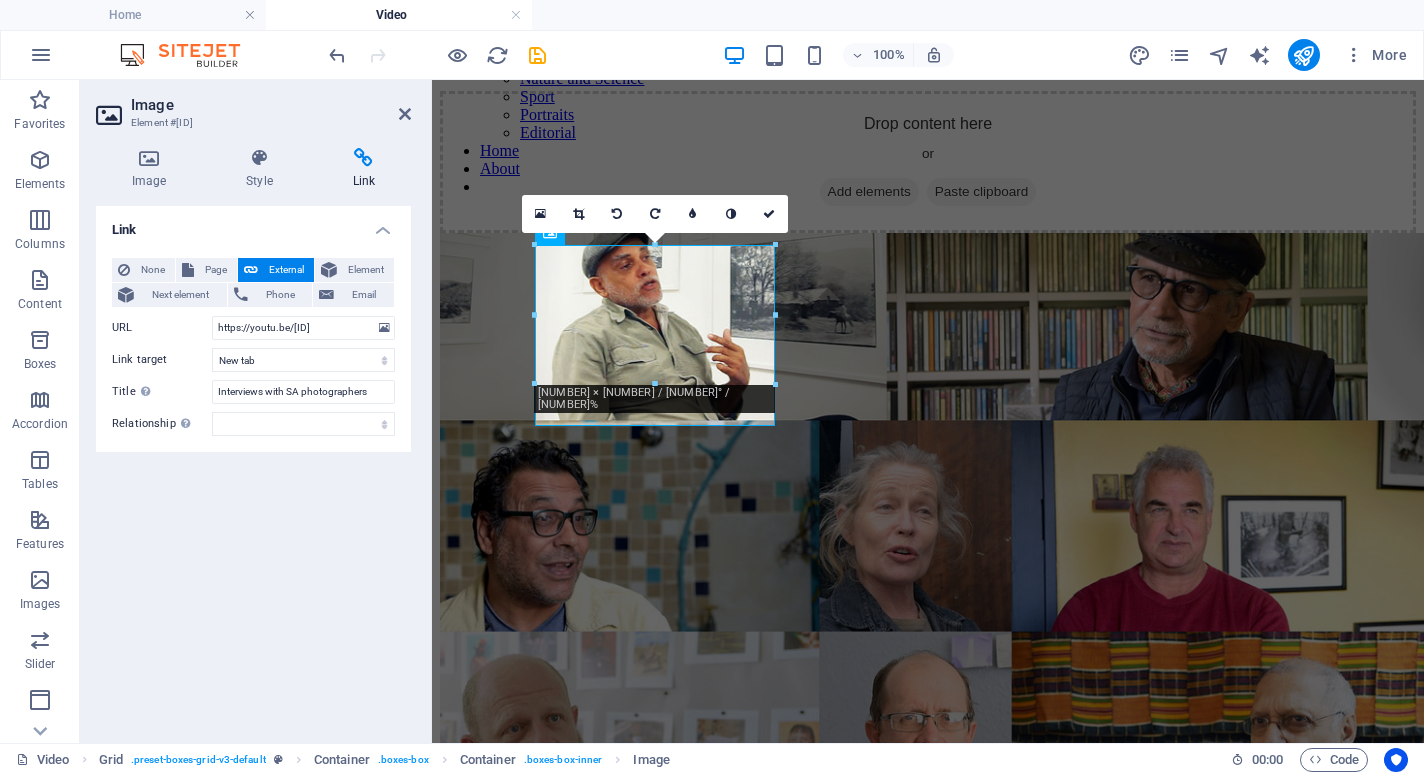 click on "Image Style Link Image Drag files here, click to choose files or select files from Files or our free stock photos & videos Select files from the file manager, stock photos, or upload file(s) Upload Width Default auto px rem % em vh vw Fit image Automatically fit image to a fixed width and height Height Default auto px Alignment Lazyload Loading images after the page loads improves page speed. Responsive Automatically load retina image and smartphone optimized sizes. Lightbox Use as headline The image will be wrapped in an H1 headline tag. Useful for giving alternative text the weight of an H1 headline, e.g. for the logo. Leave unchecked if uncertain. Optimized Images are compressed to improve page speed. Position Direction Custom X offset 50 px rem % vh vw Y offset 50 px rem % vh vw Text Float No float Image left Image right Determine how text should behave around the image. Text Alternative text Image caption Paragraph Format Normal Heading 1 Heading 2 Heading 3 Heading 4 Heading 5 Heading 6 Code Font Family" at bounding box center (253, 437) 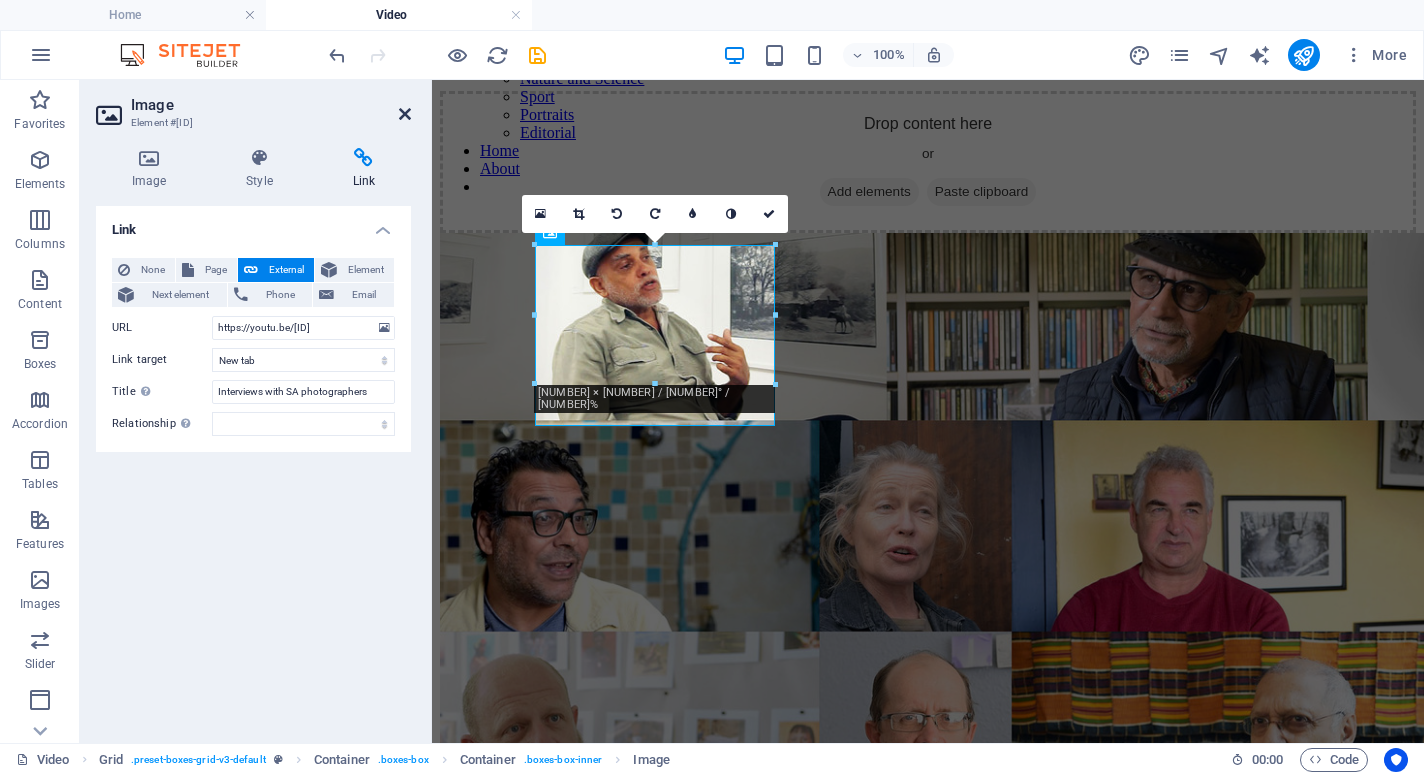click at bounding box center [405, 114] 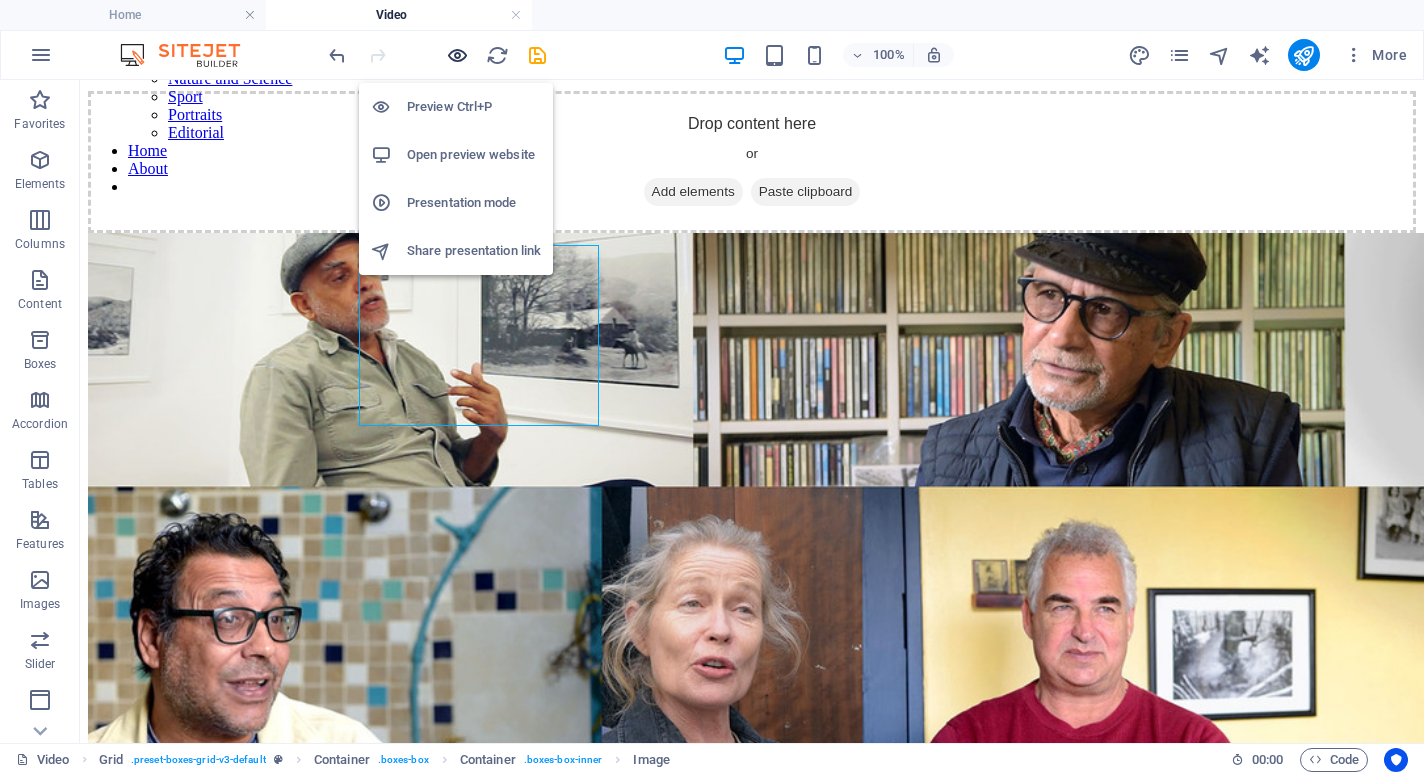 click at bounding box center (457, 55) 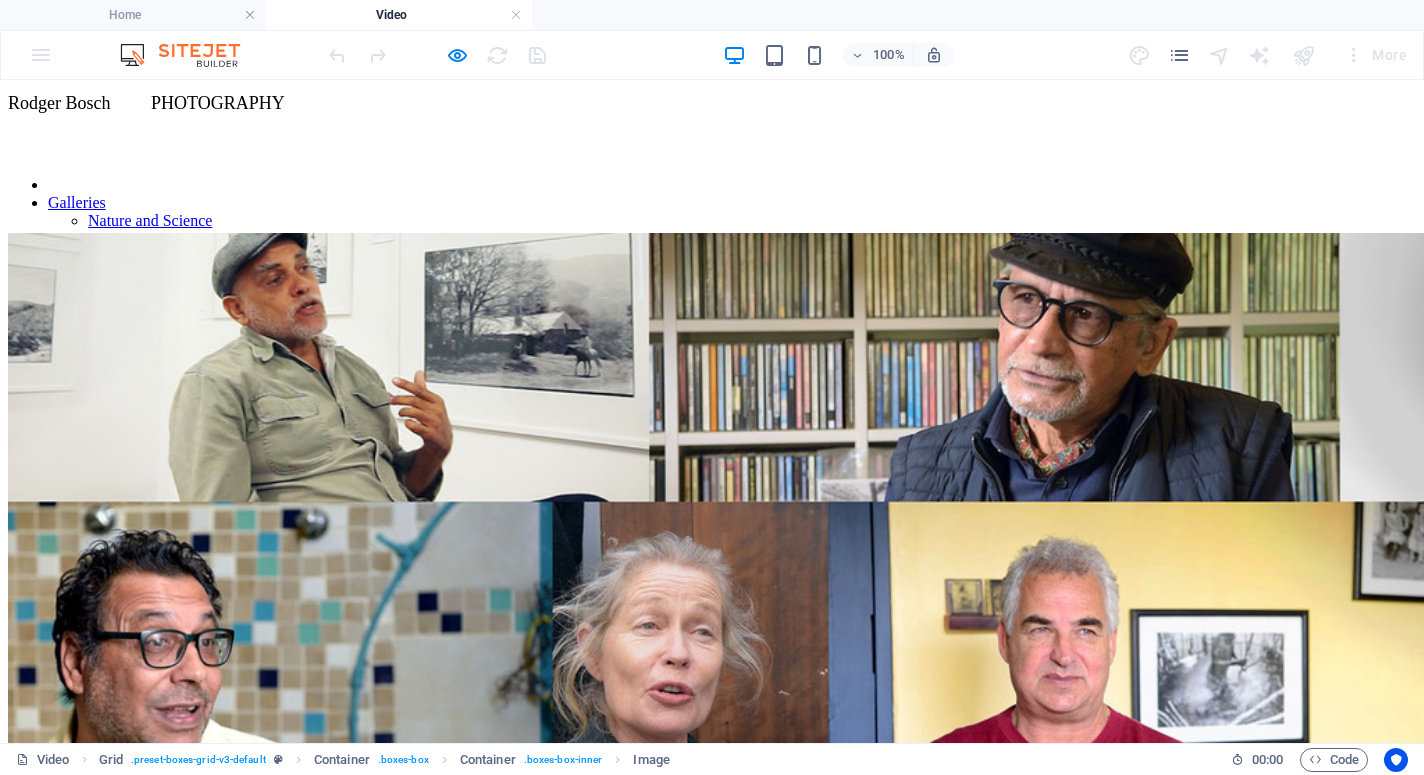 click at bounding box center [720, 644] 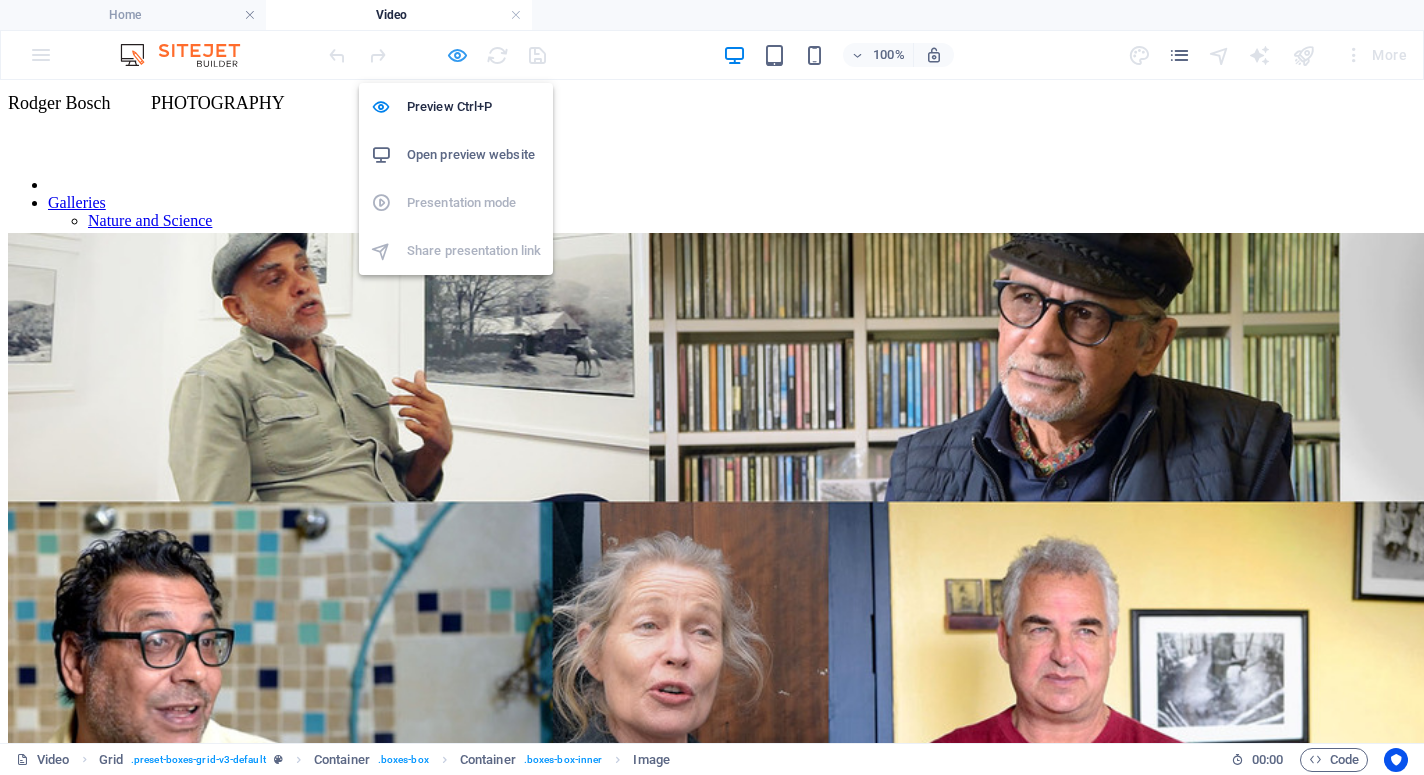 click at bounding box center [457, 55] 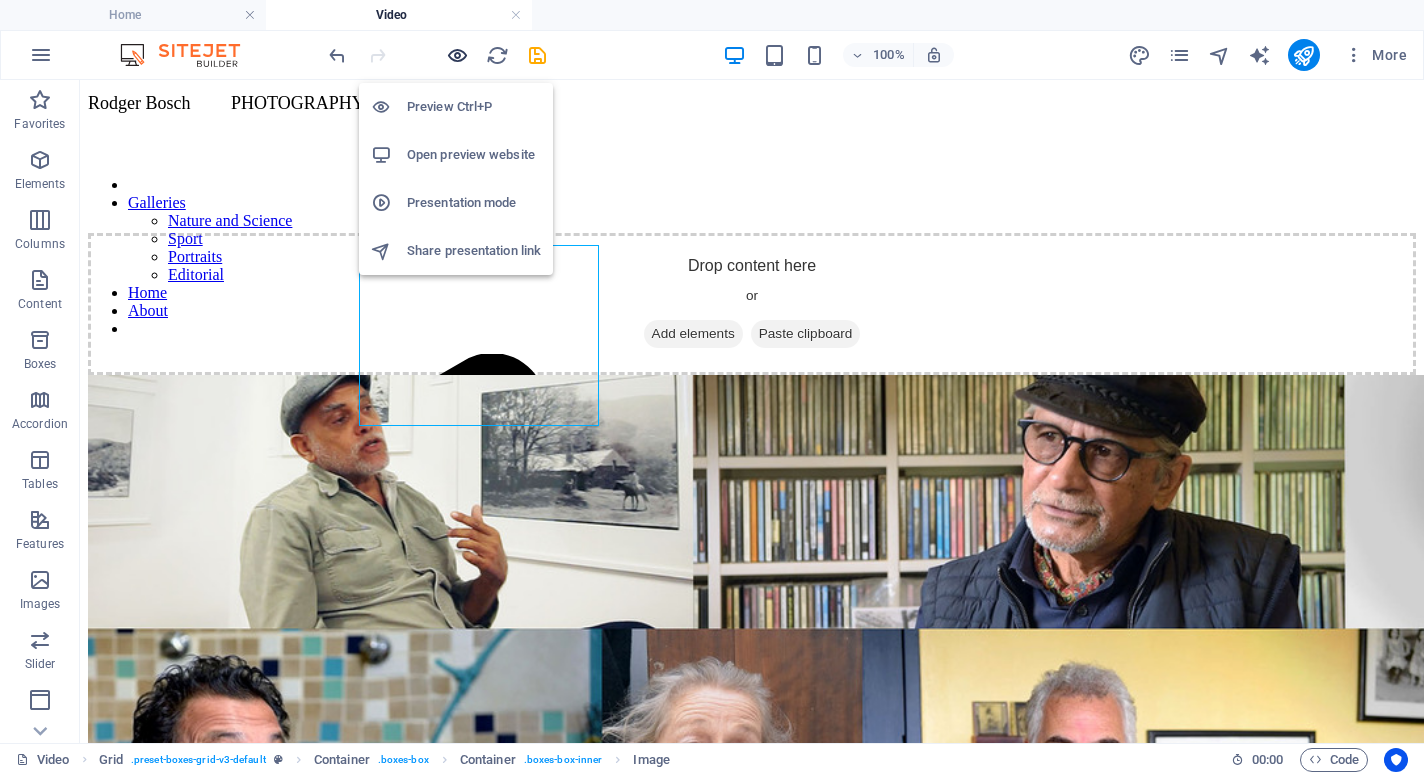 scroll, scrollTop: 210, scrollLeft: 0, axis: vertical 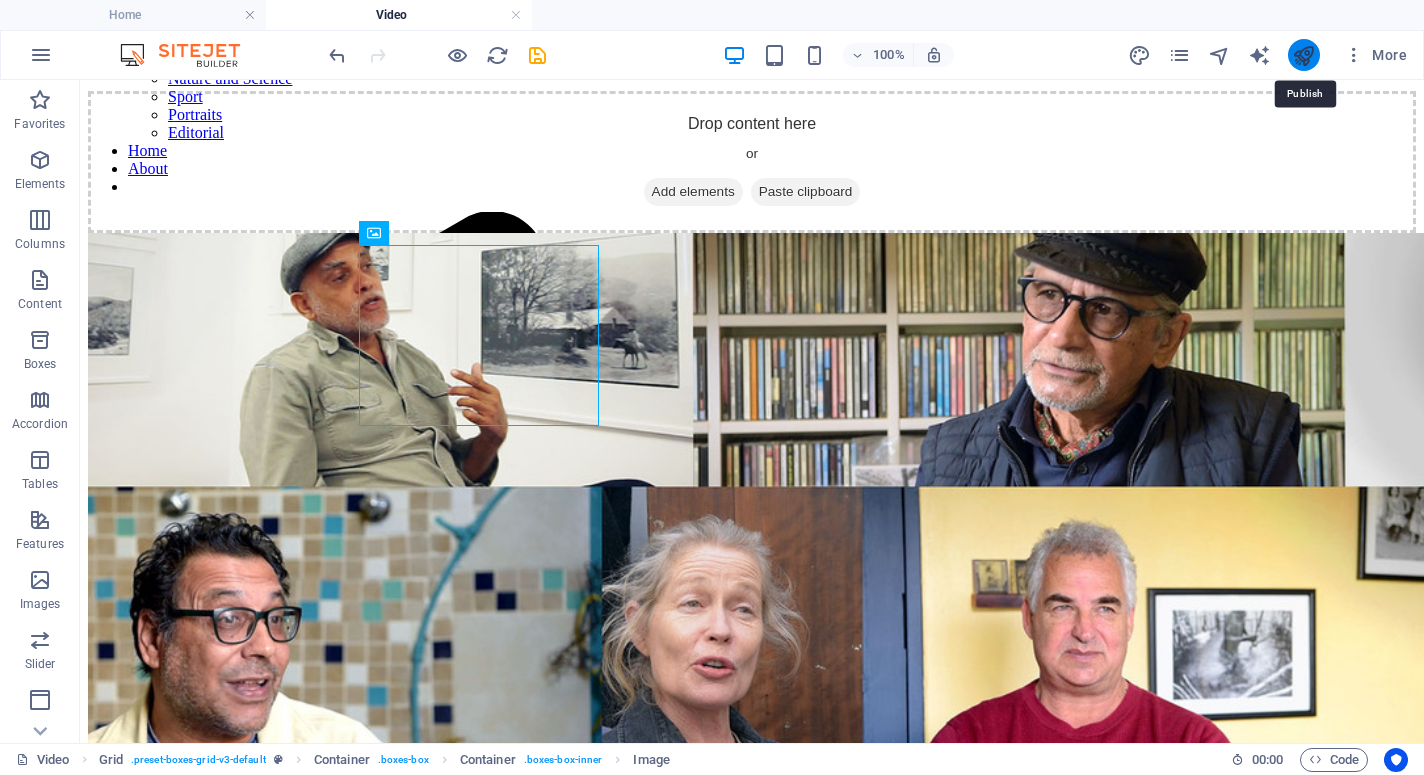 click at bounding box center [1303, 55] 